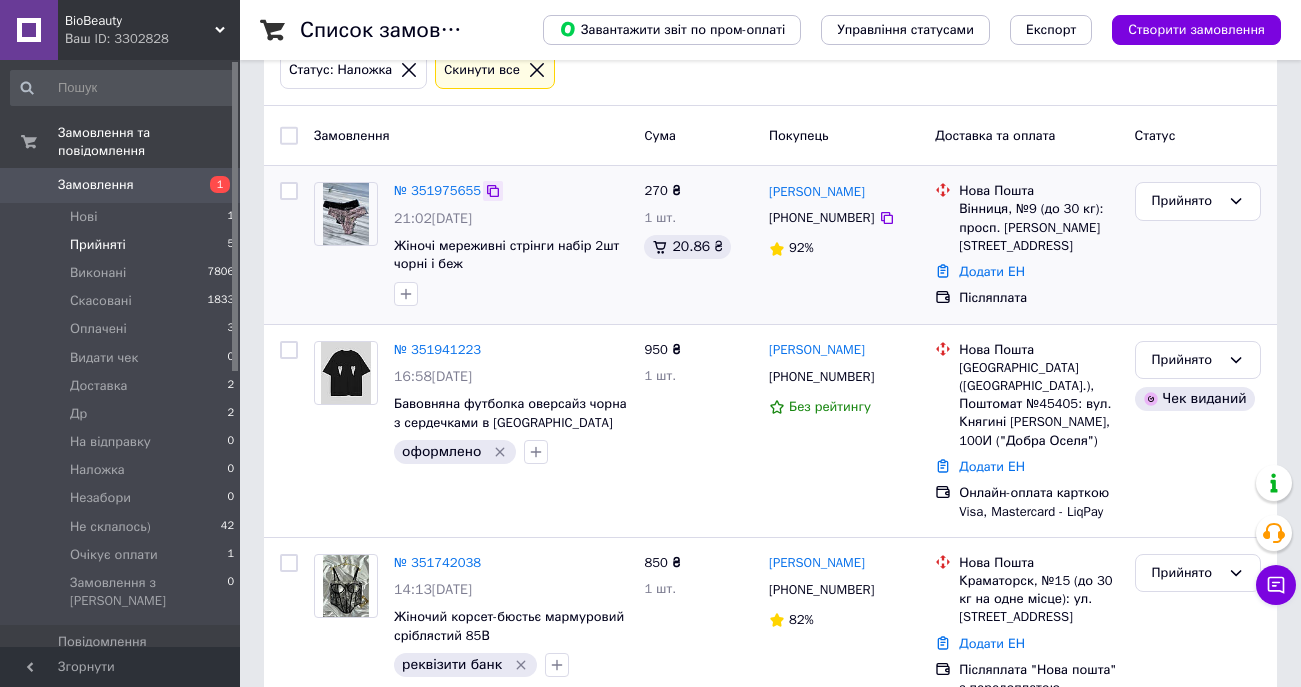 scroll, scrollTop: 128, scrollLeft: 0, axis: vertical 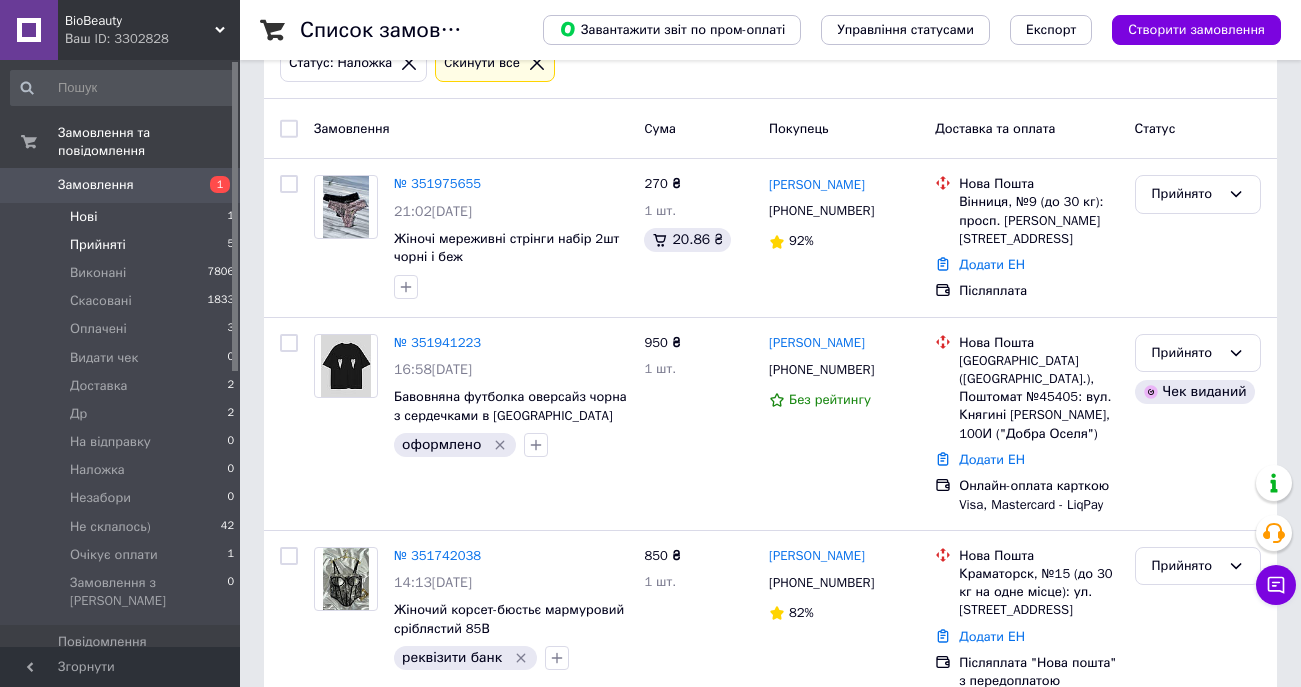 click on "Нові" at bounding box center [83, 217] 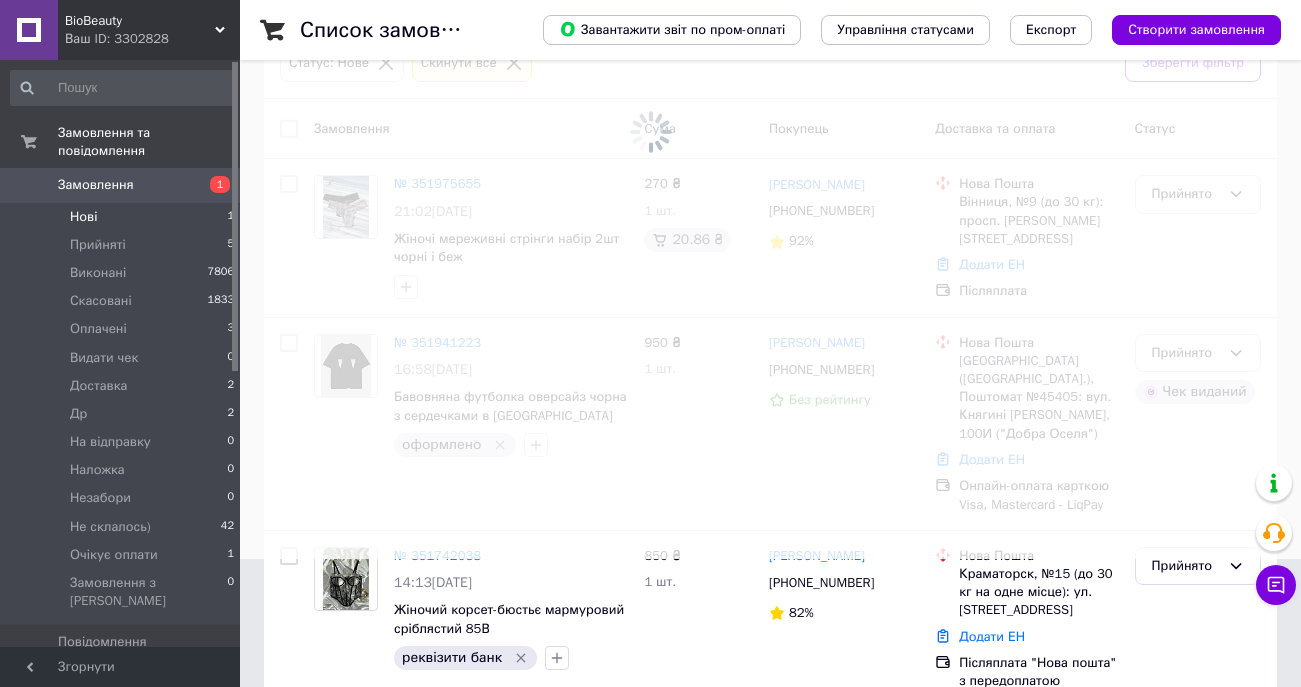 scroll, scrollTop: 0, scrollLeft: 0, axis: both 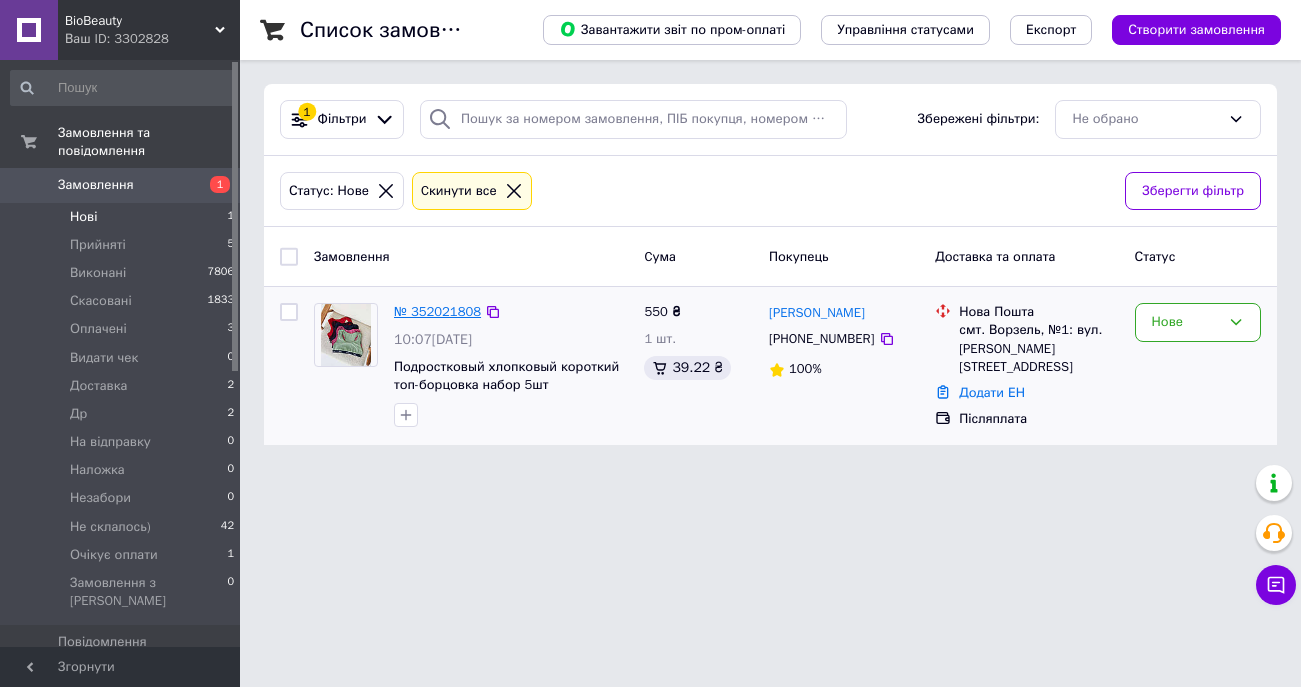click on "№ 352021808" at bounding box center [437, 311] 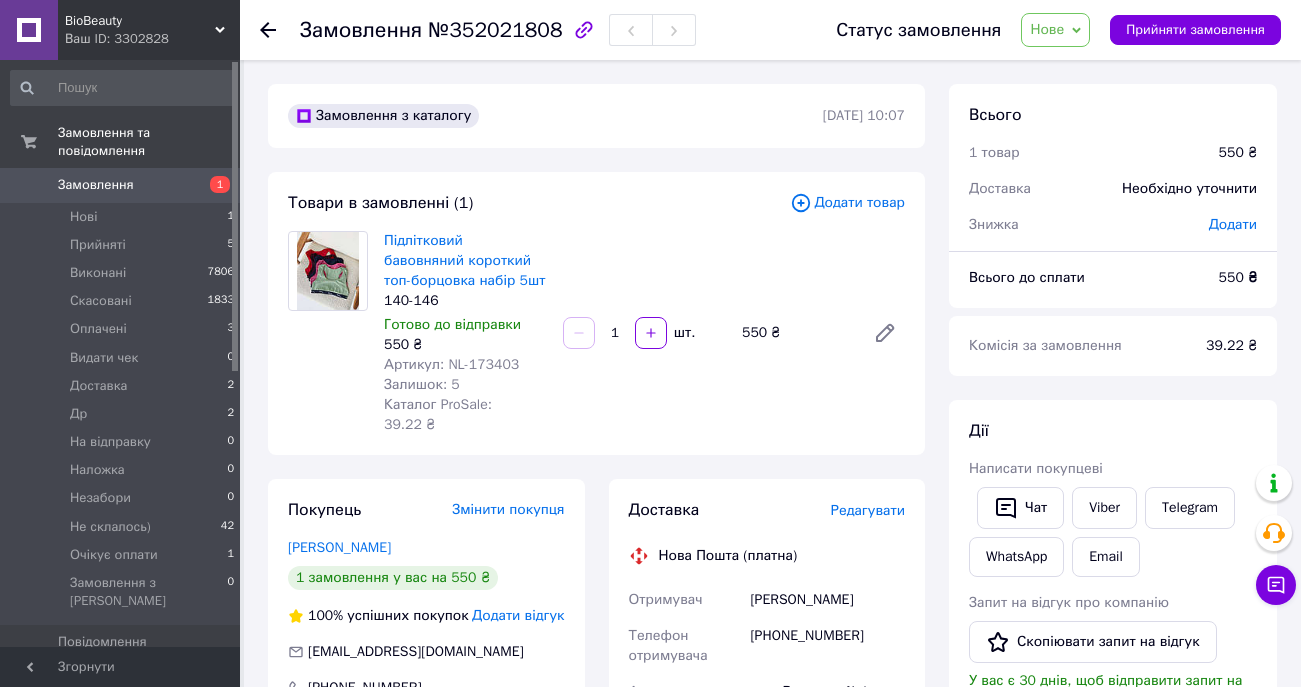 click on "Артикул: NL-173403" at bounding box center [451, 364] 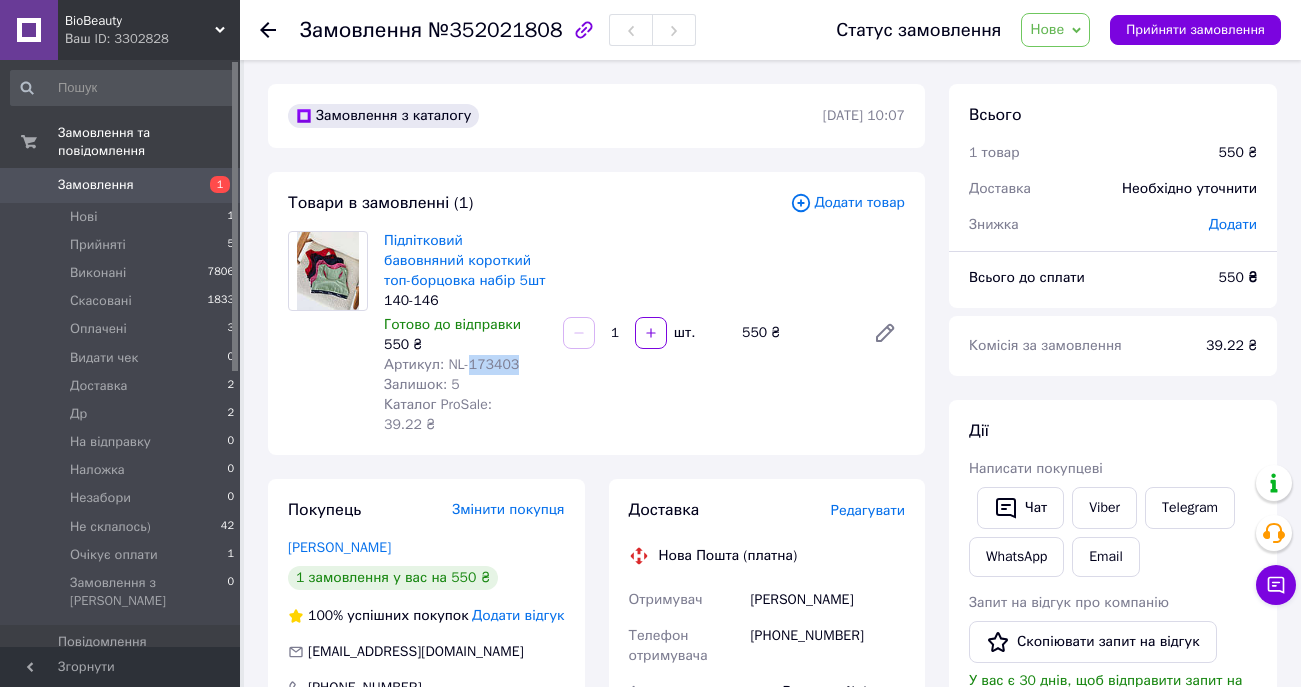 copy on "173403" 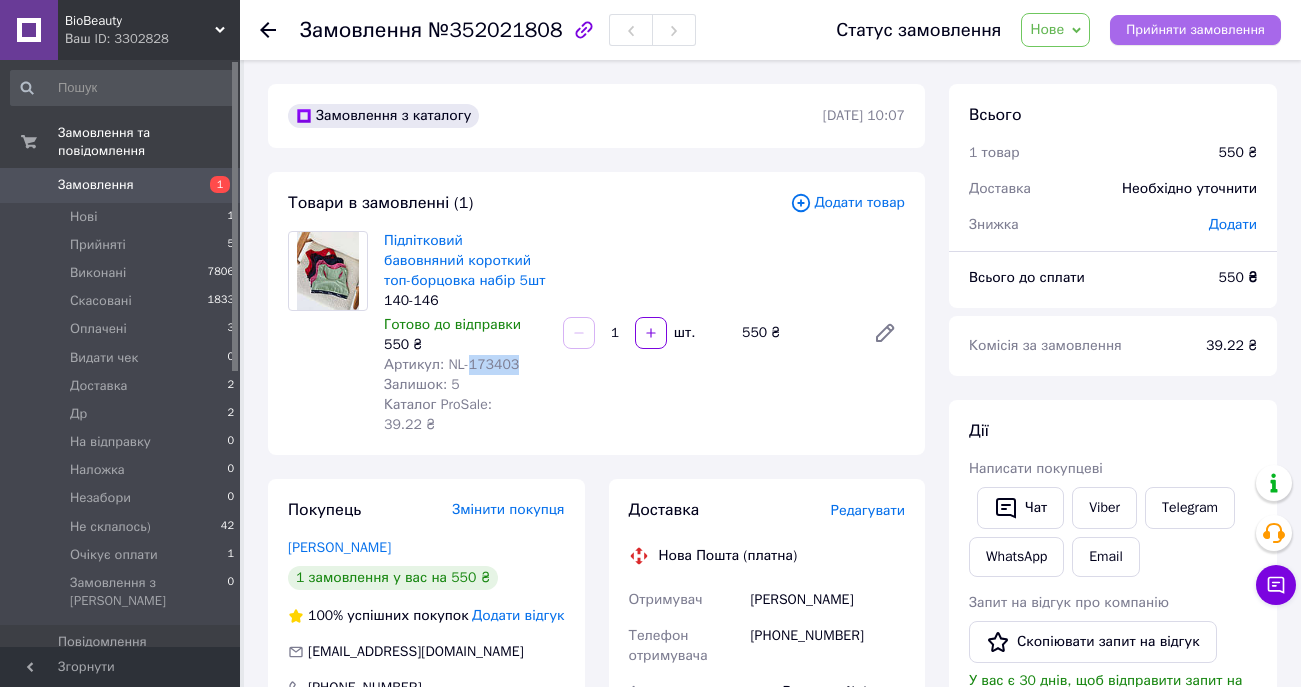 click on "Прийняти замовлення" at bounding box center (1195, 30) 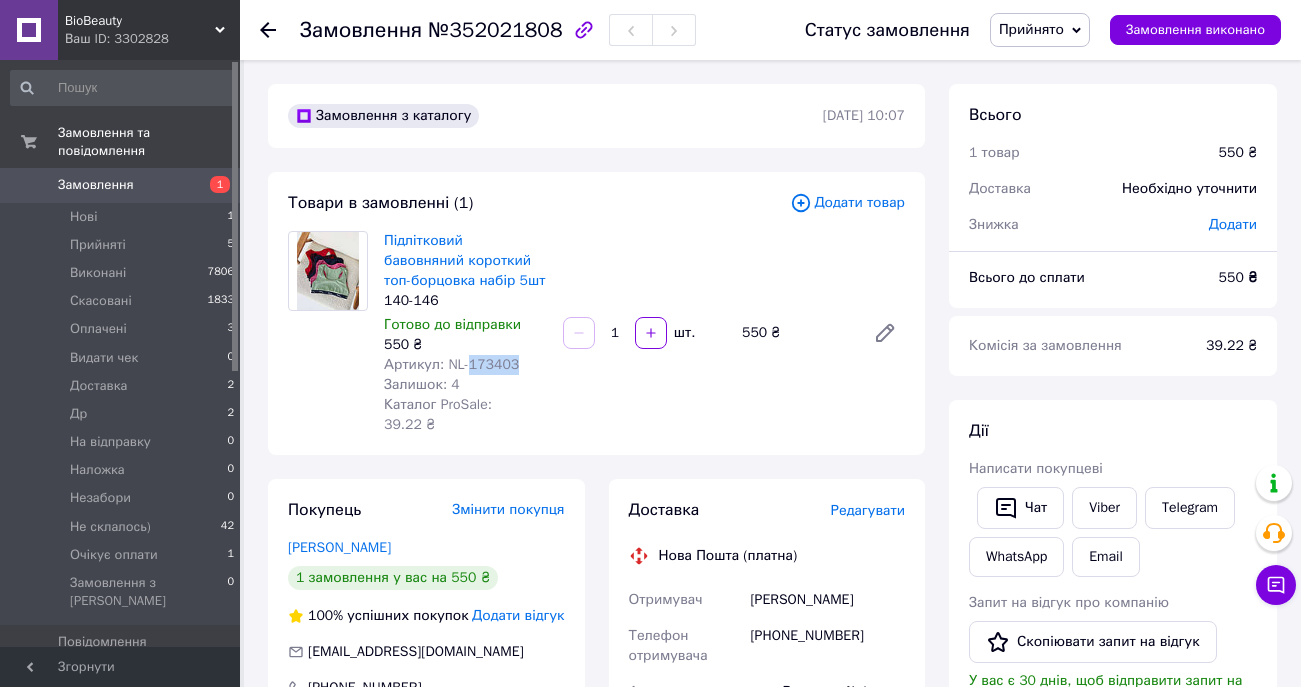 click 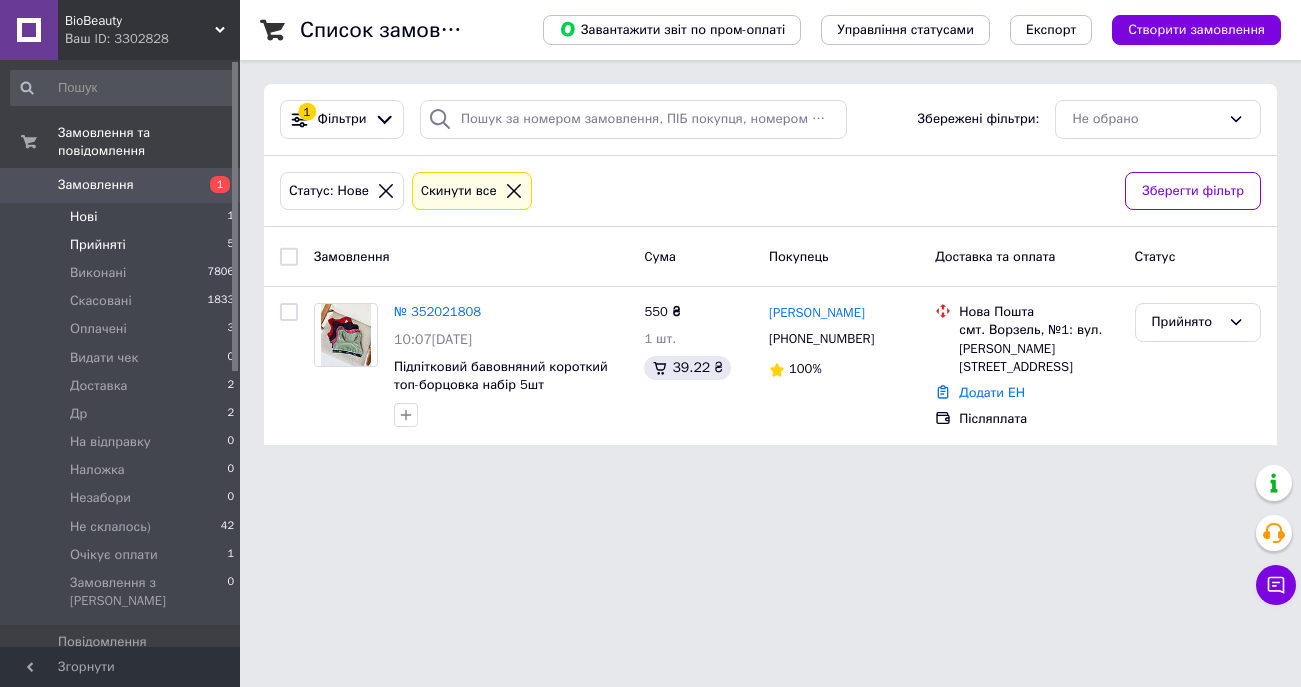 click on "Прийняті" at bounding box center [98, 245] 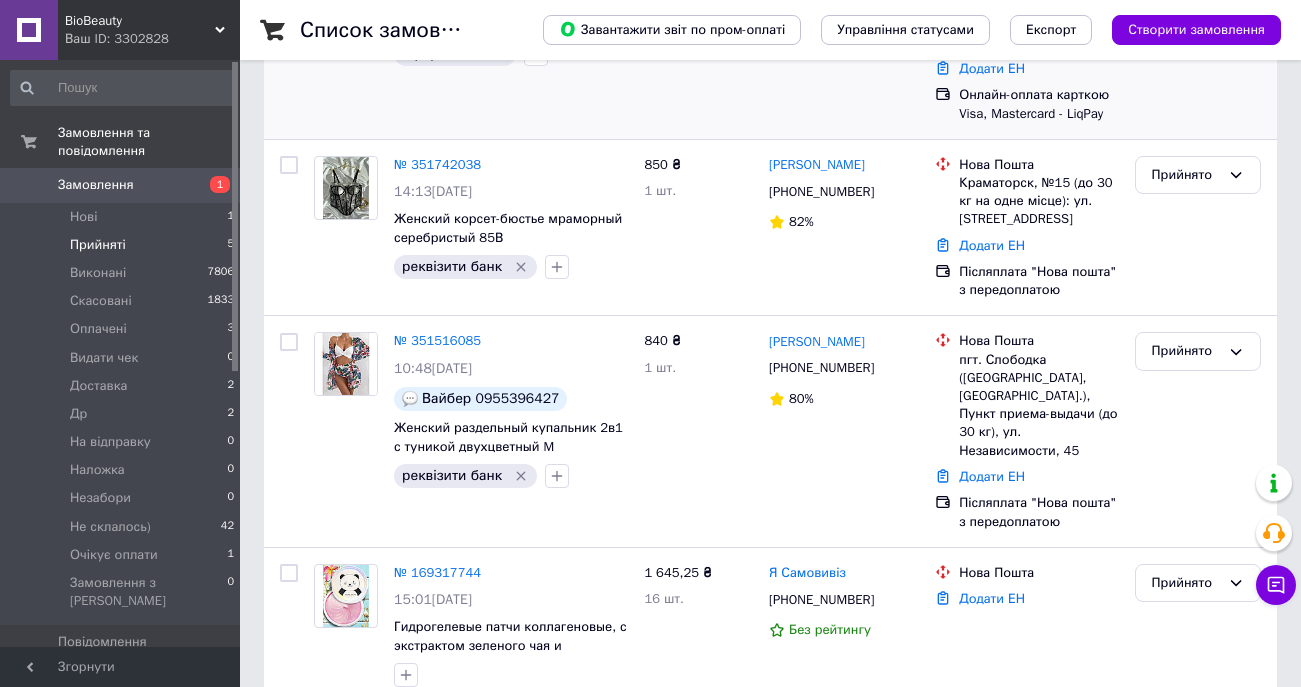 scroll, scrollTop: 526, scrollLeft: 0, axis: vertical 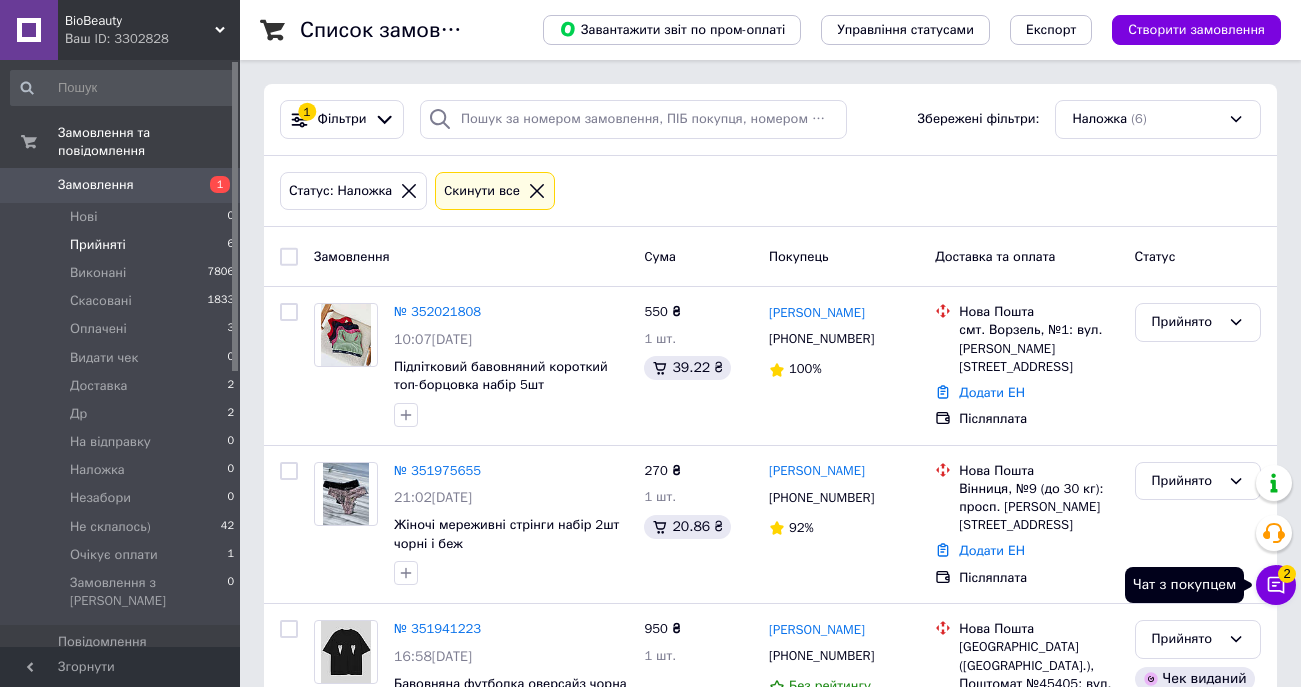 click 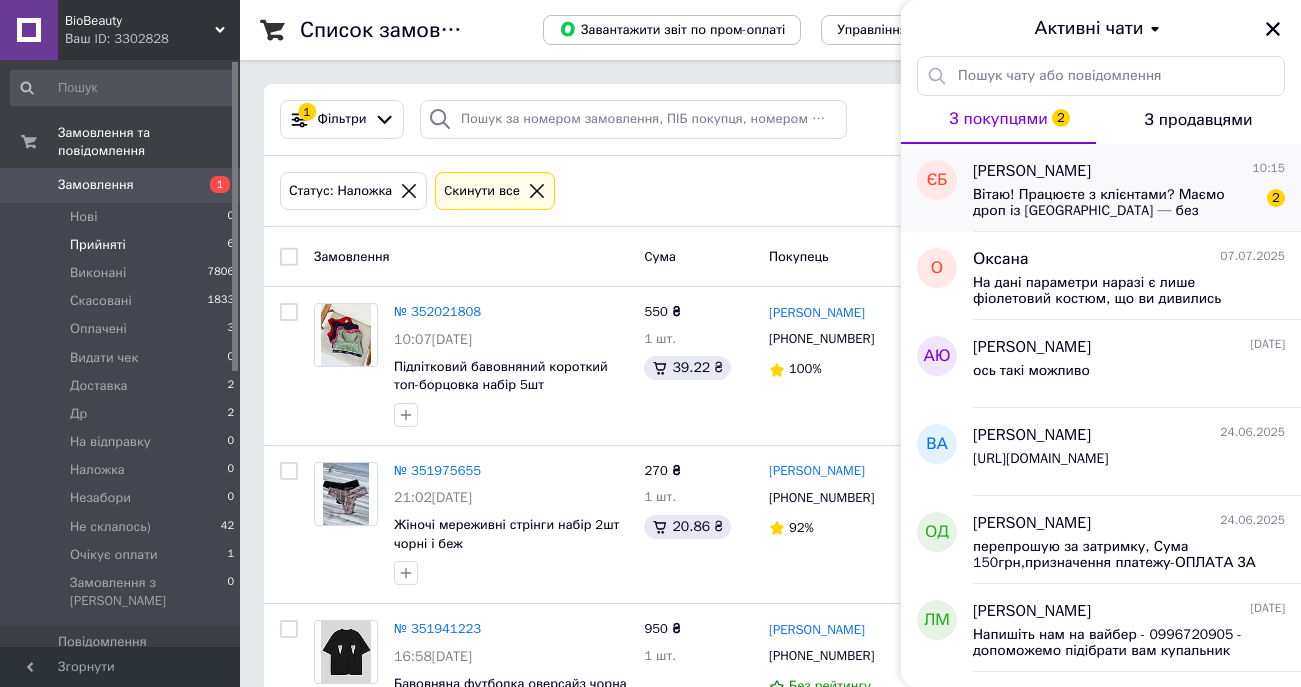 click on "Вітаю! Працюєте з клієнтами? Маємо дроп із Китаю — без посередників. Деталі в тг песик dianor1" at bounding box center (1115, 203) 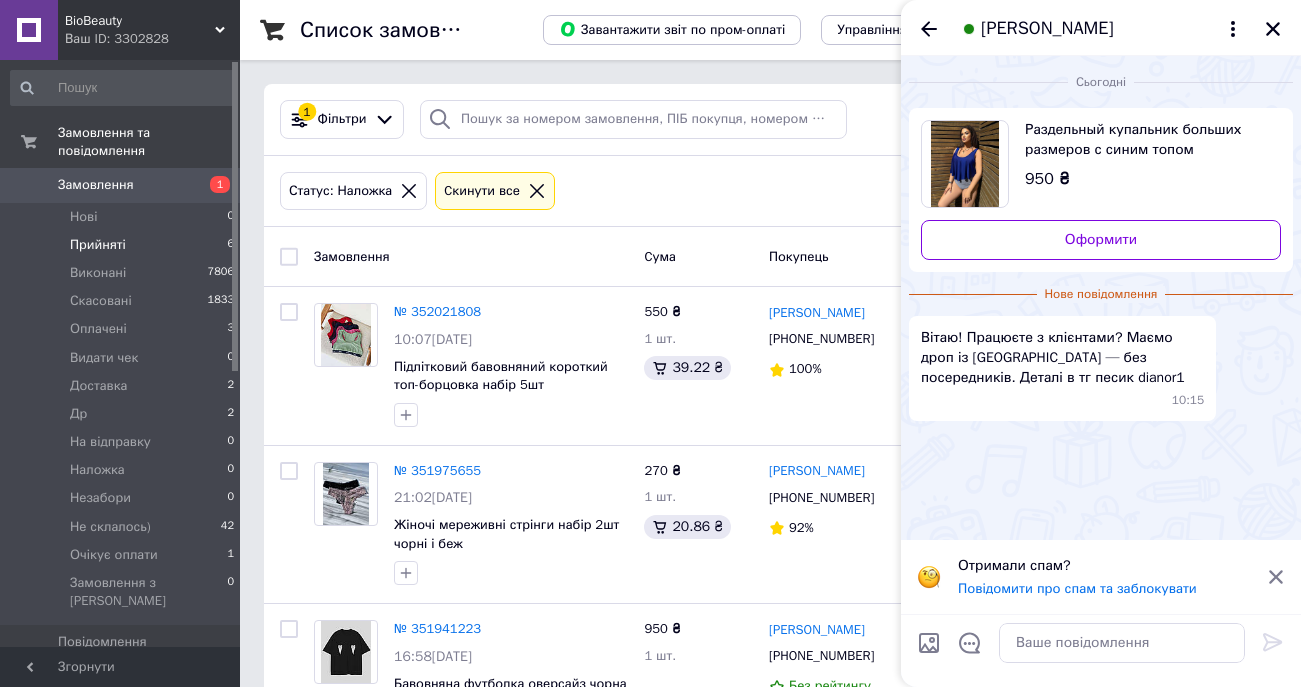 scroll, scrollTop: 0, scrollLeft: 0, axis: both 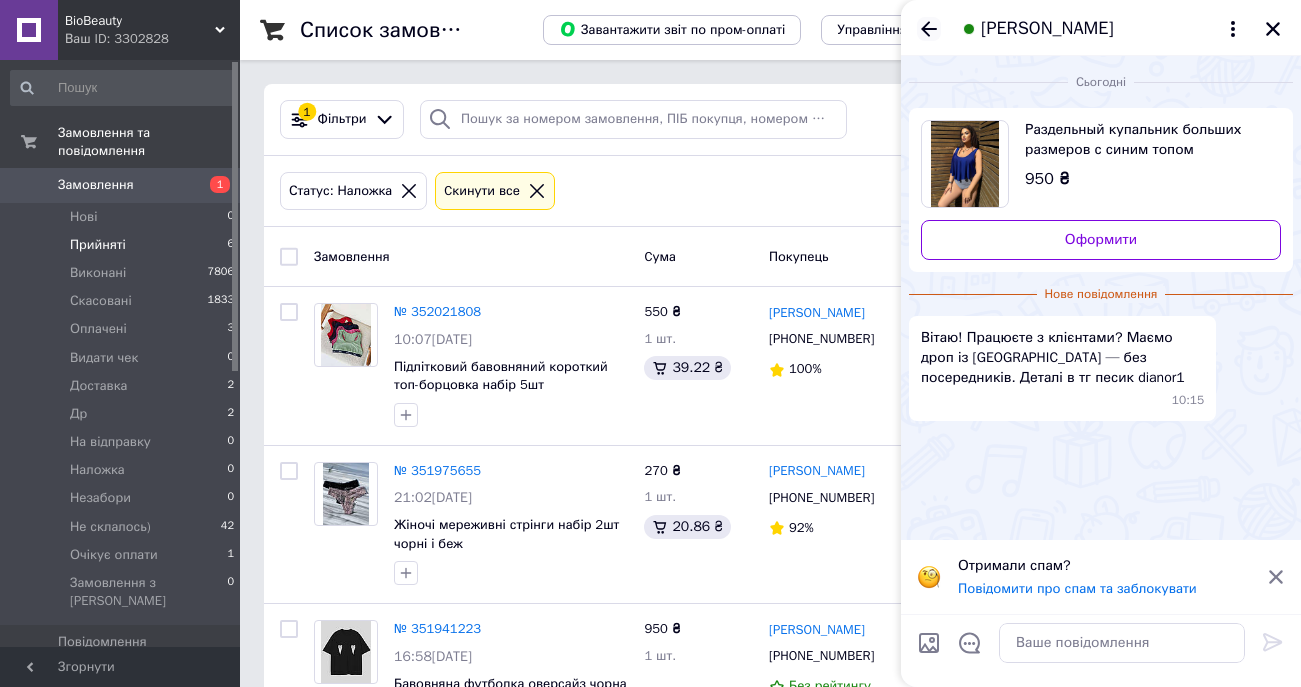 click 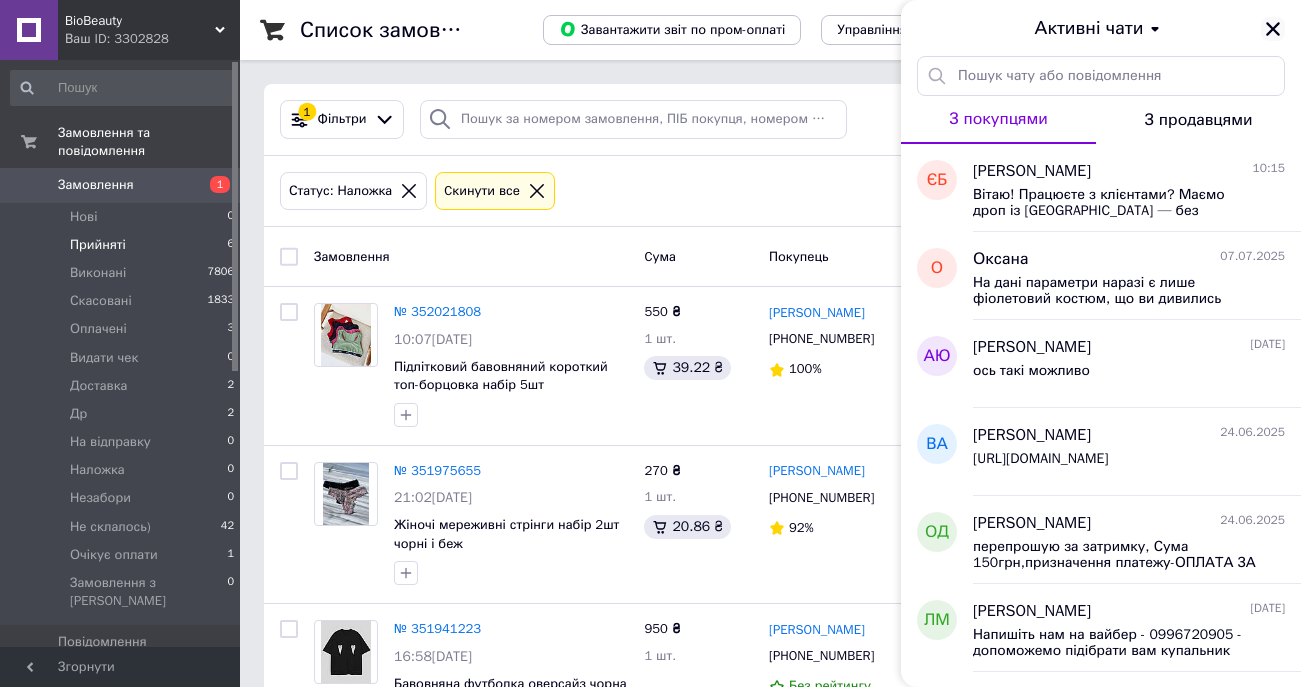 click 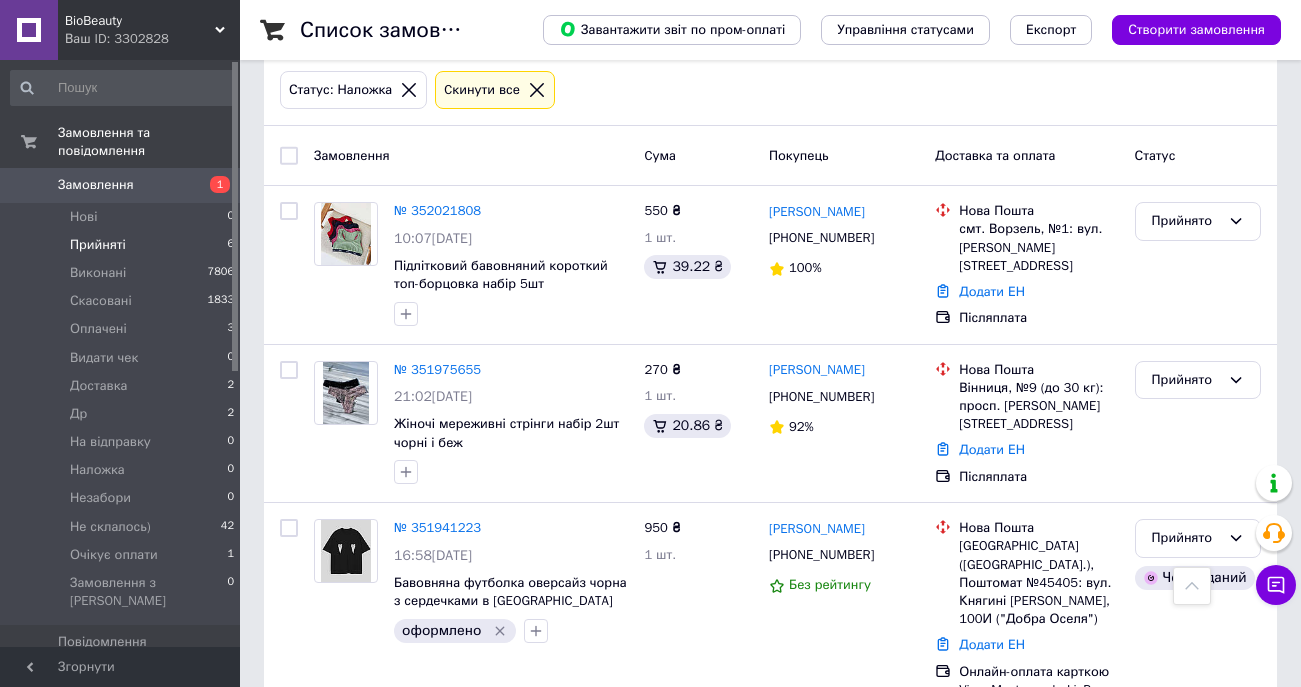 scroll, scrollTop: 91, scrollLeft: 0, axis: vertical 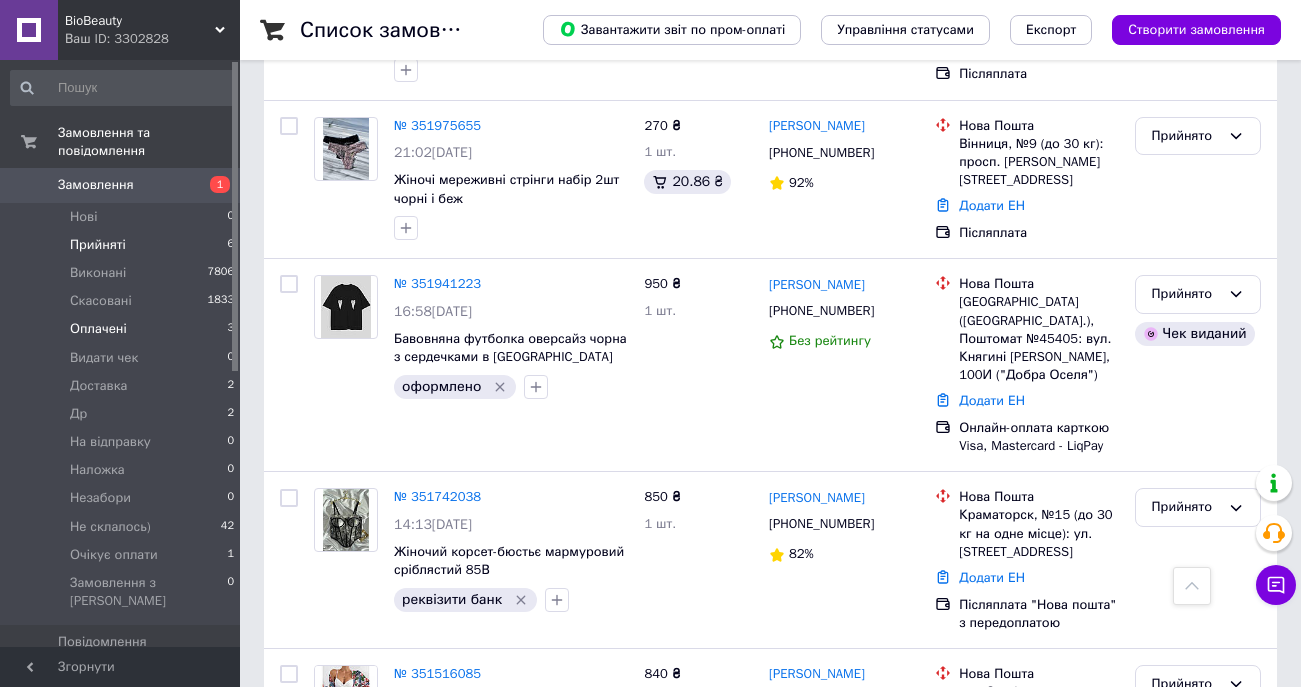 click on "Оплачені" at bounding box center [98, 329] 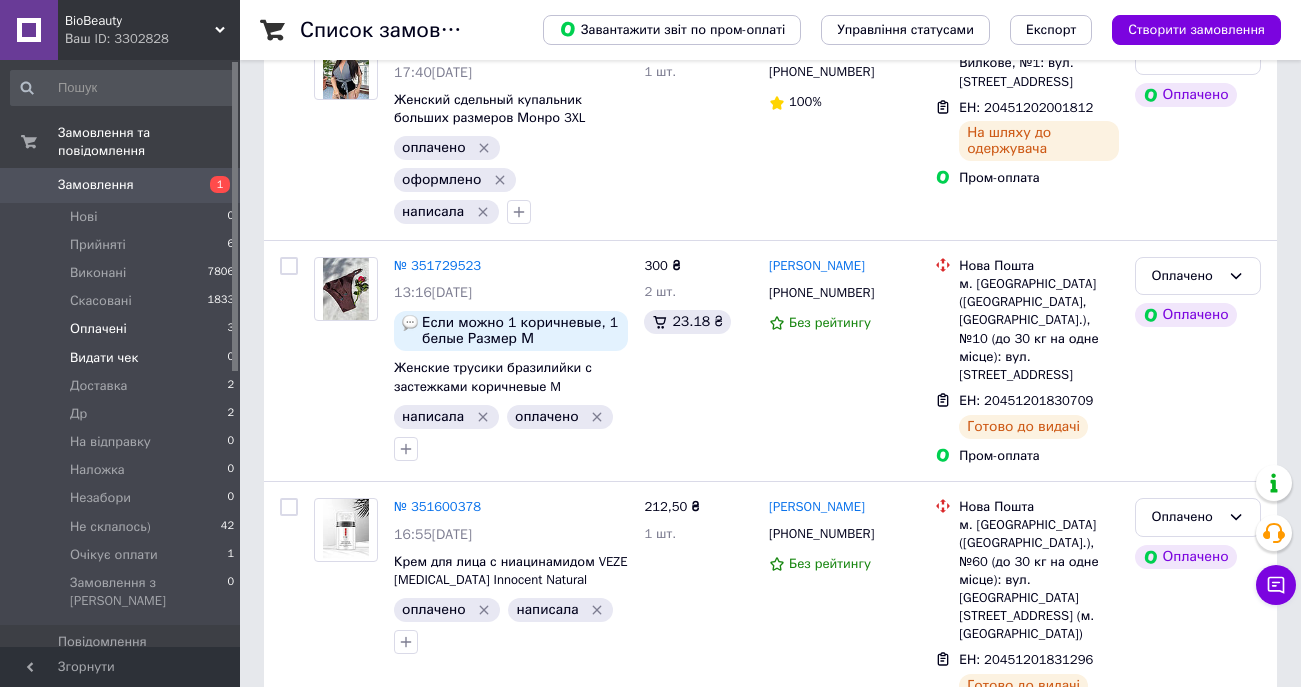 scroll, scrollTop: 266, scrollLeft: 0, axis: vertical 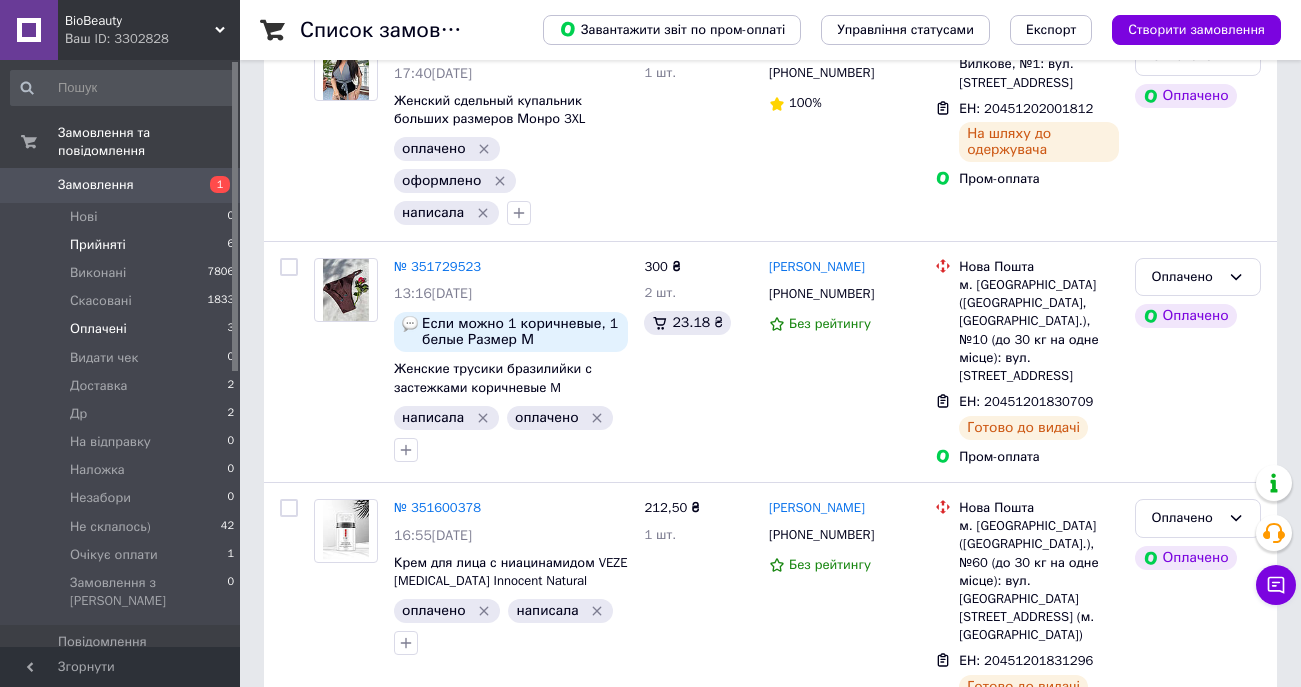 click on "Прийняті" at bounding box center (98, 245) 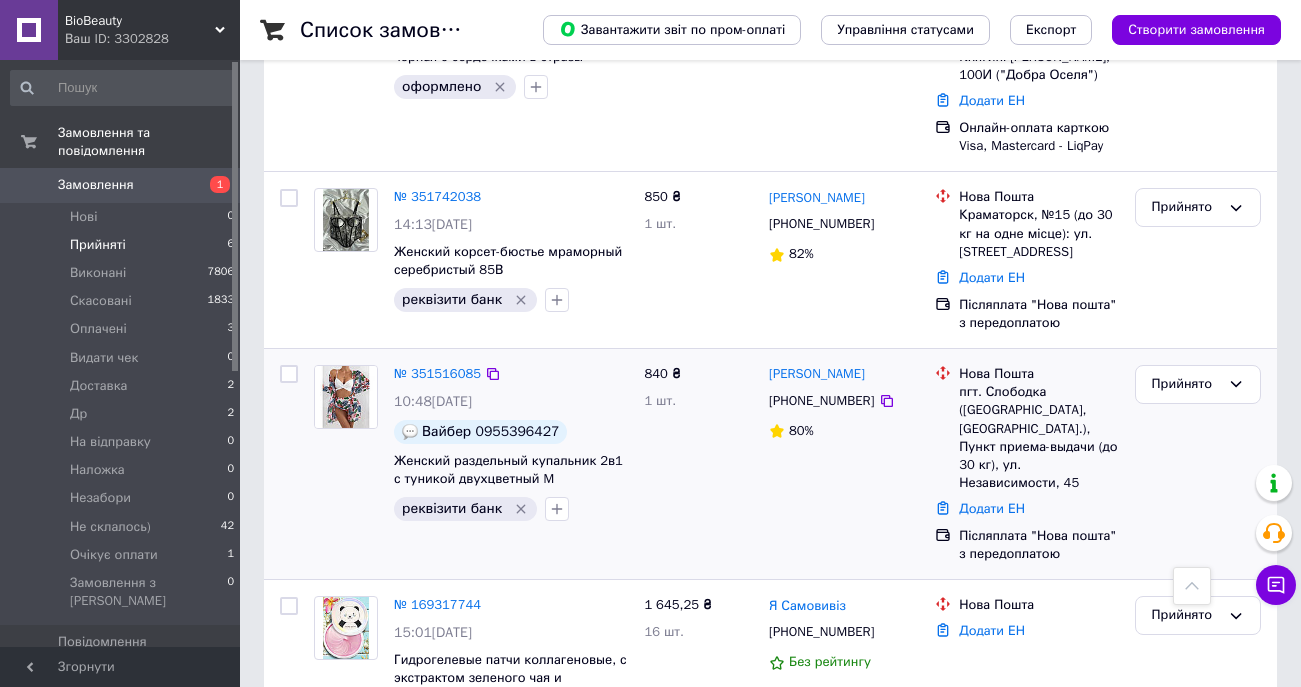 scroll, scrollTop: 614, scrollLeft: 0, axis: vertical 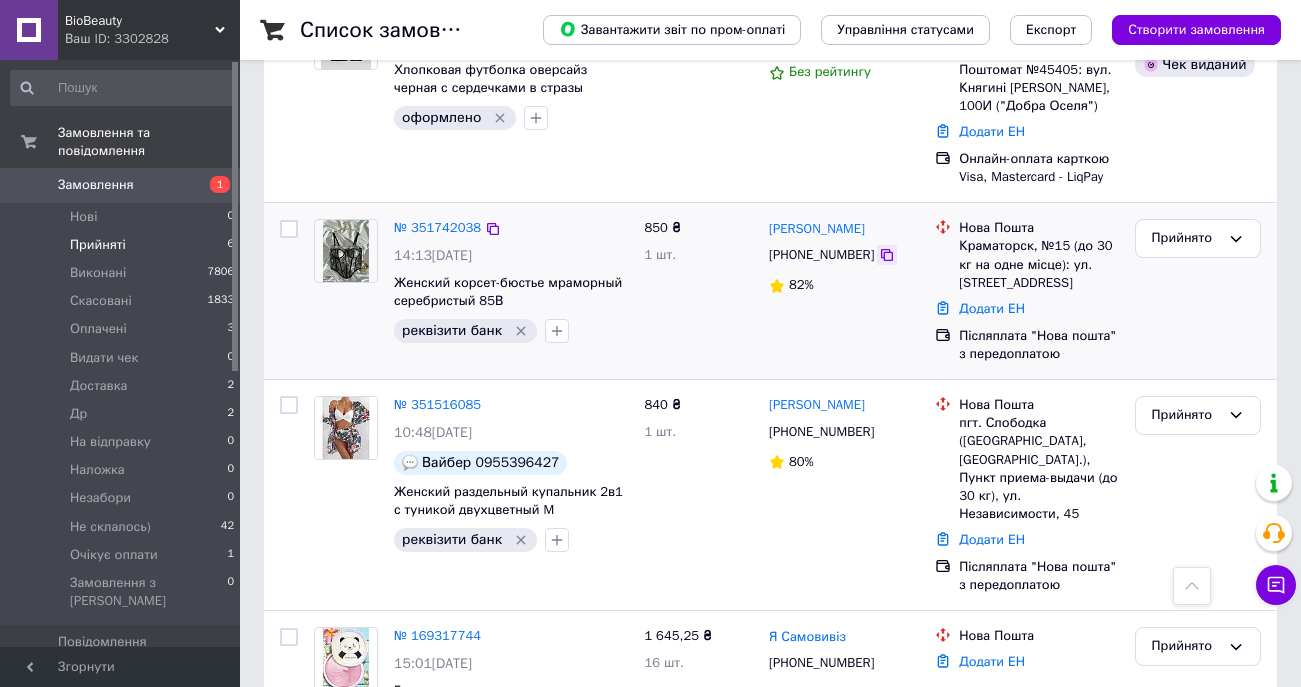 click 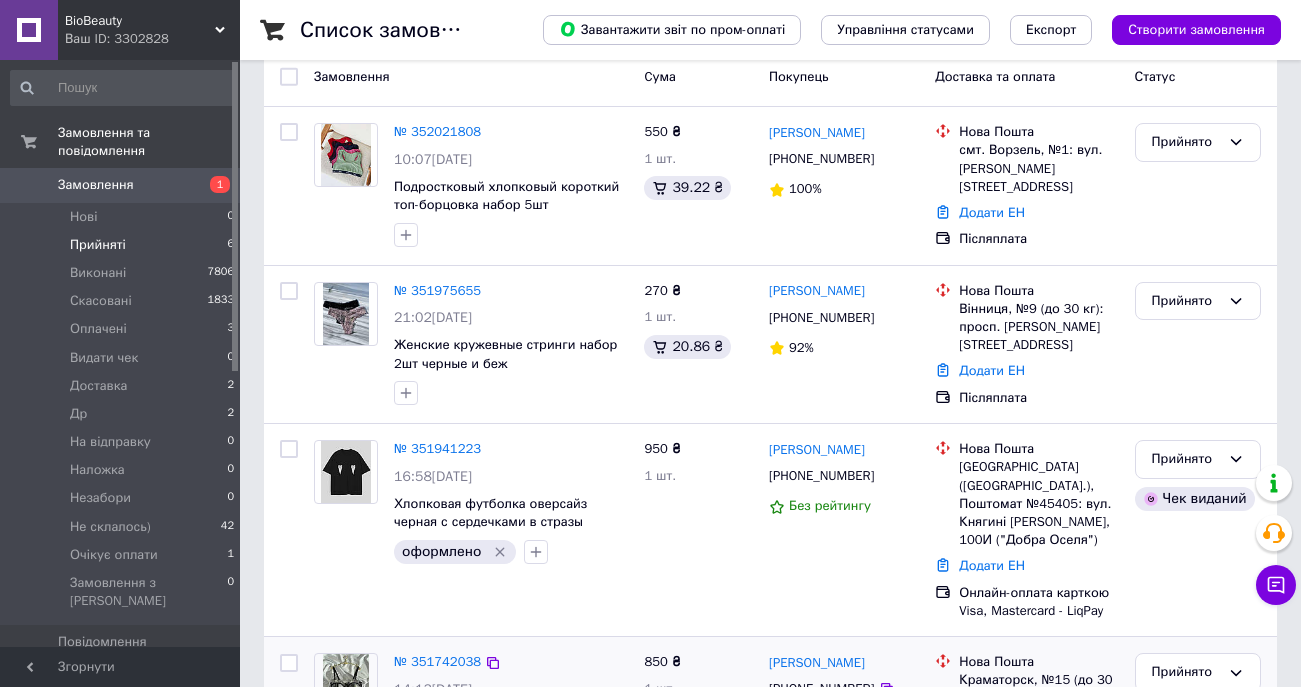 scroll, scrollTop: 159, scrollLeft: 0, axis: vertical 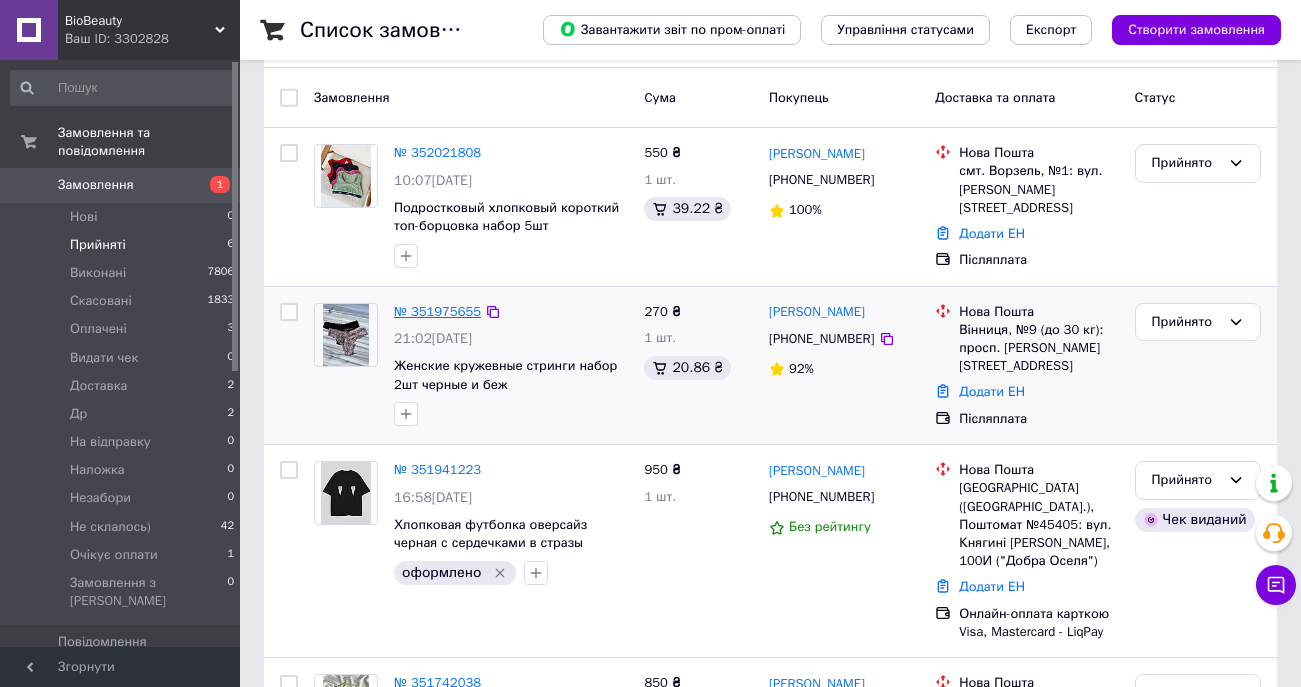 click on "№ 351975655" at bounding box center [437, 311] 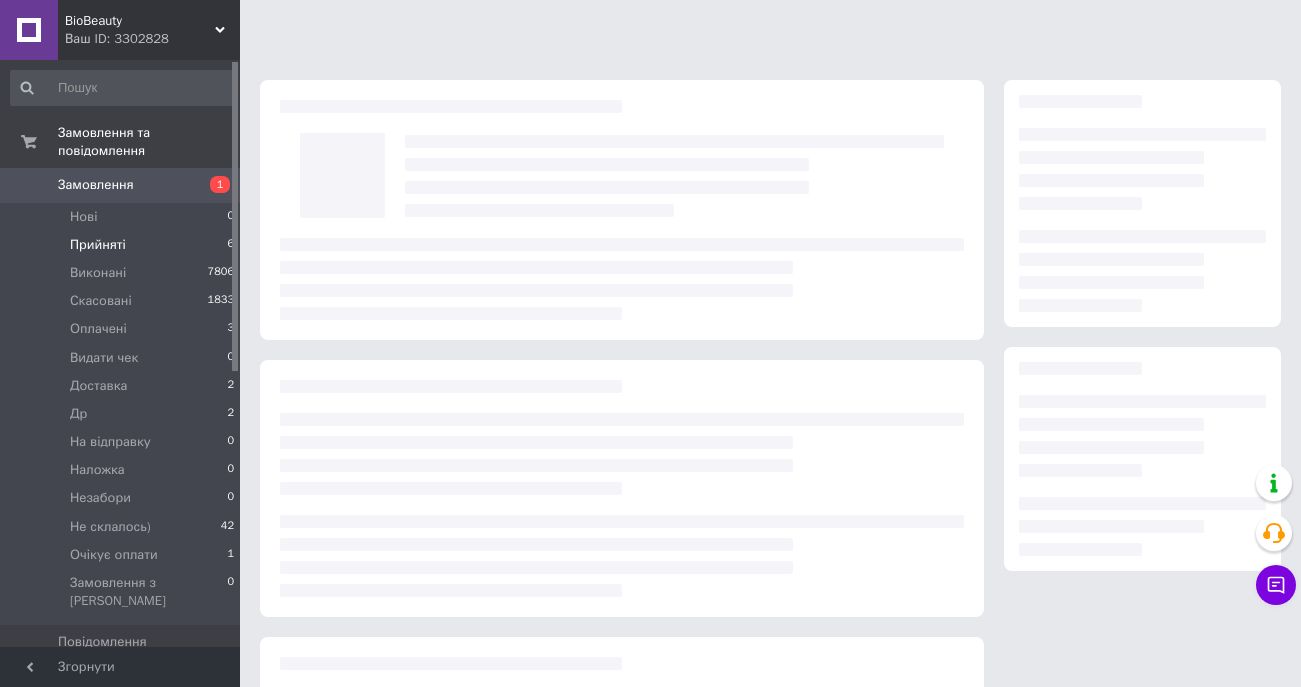 scroll, scrollTop: 0, scrollLeft: 0, axis: both 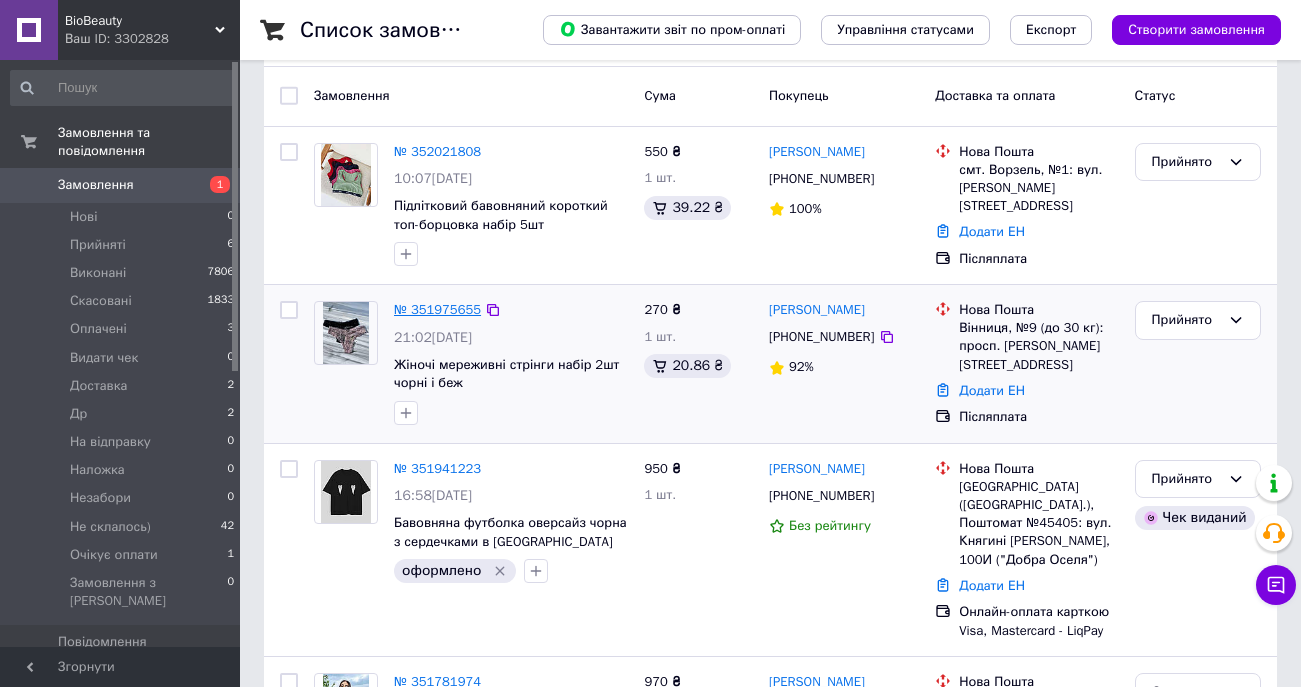 click on "№ 351975655" at bounding box center [437, 309] 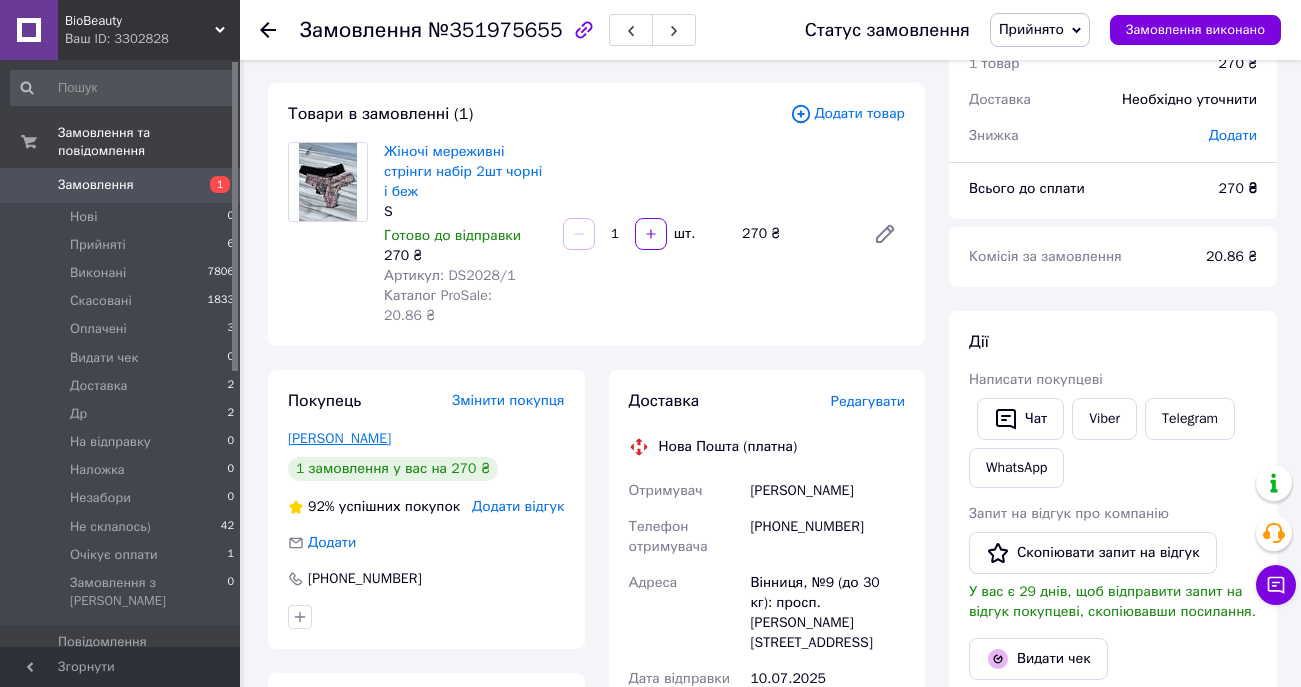 click on "Шиманский Олександр" at bounding box center (339, 438) 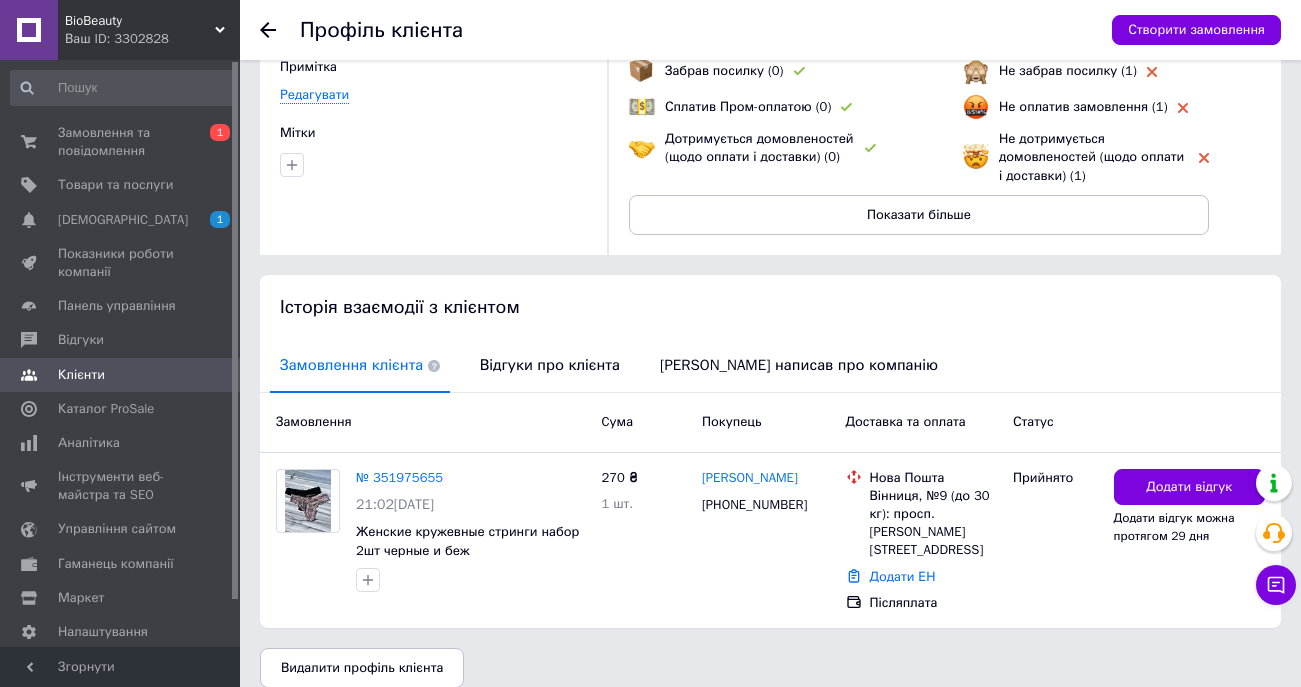 scroll, scrollTop: 179, scrollLeft: 0, axis: vertical 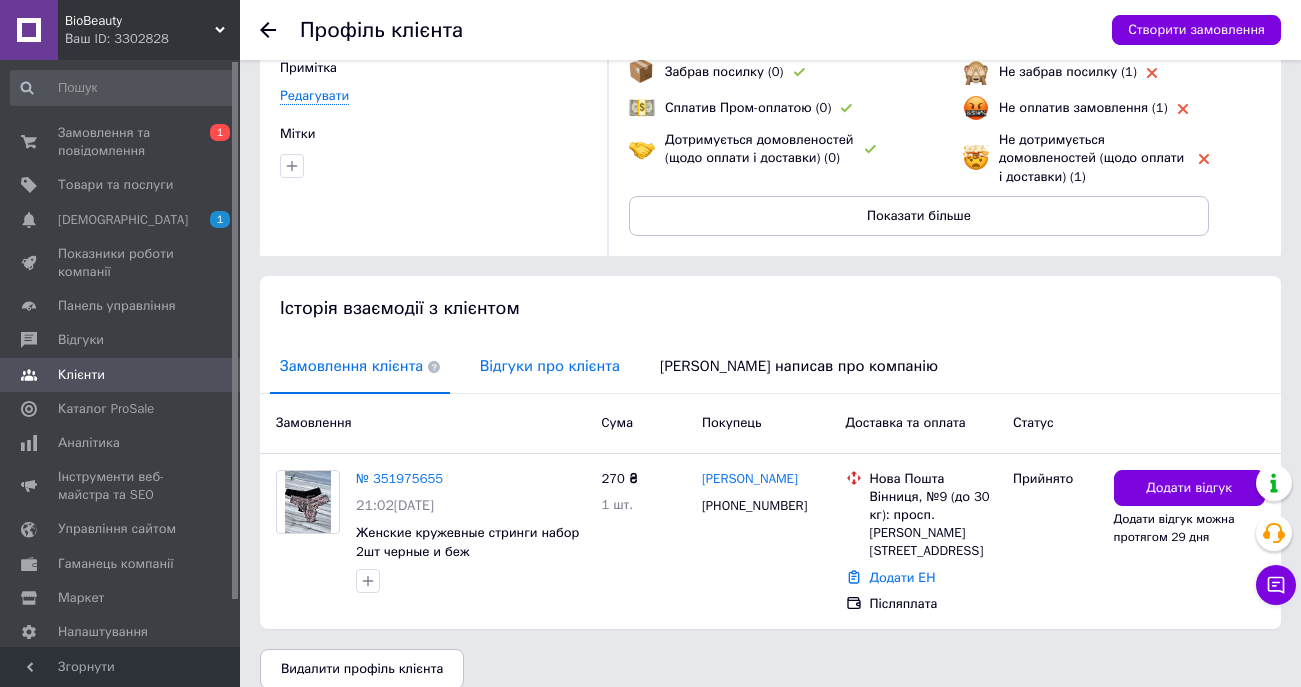 click on "Відгуки про клієнта" at bounding box center (550, 366) 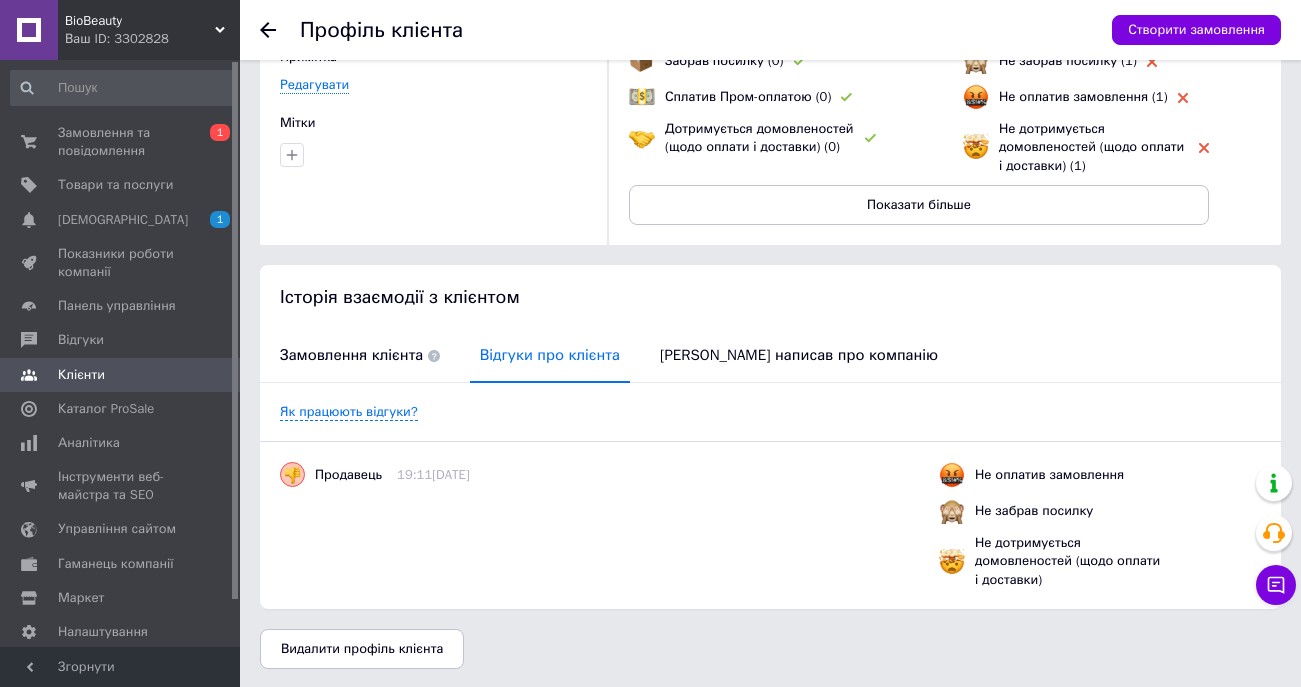 scroll, scrollTop: 189, scrollLeft: 0, axis: vertical 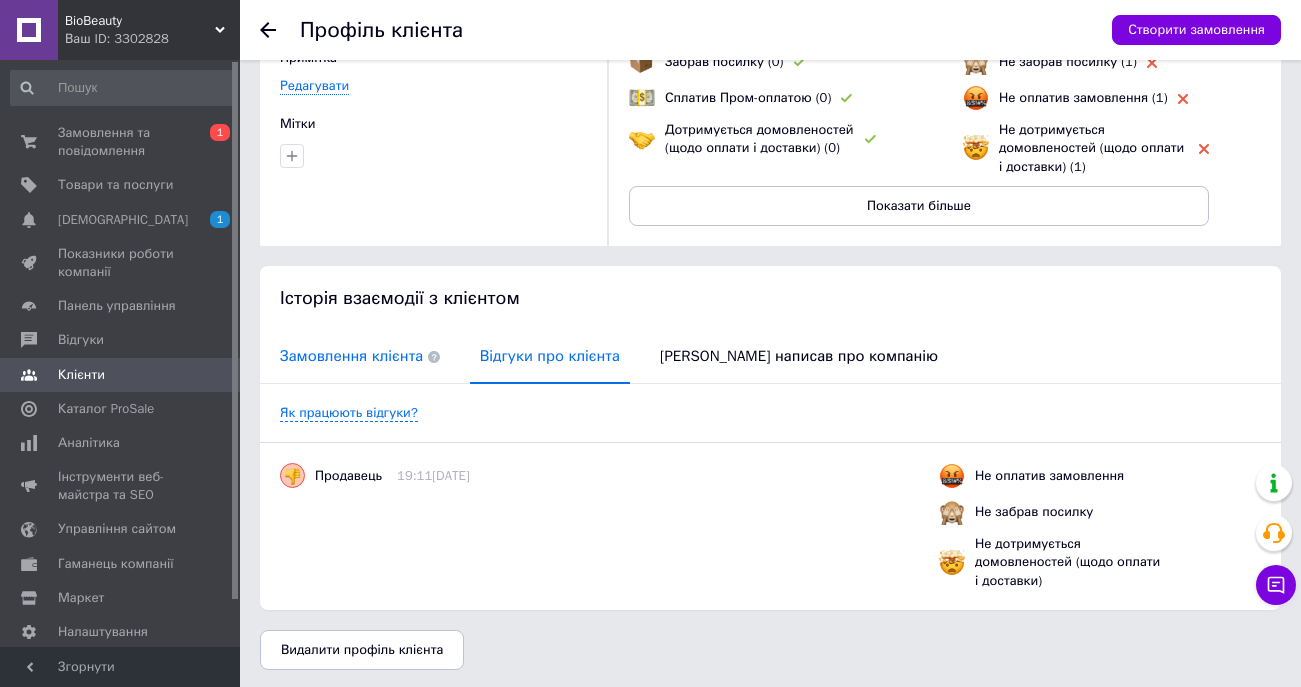 click on "Замовлення клієнта" at bounding box center [360, 356] 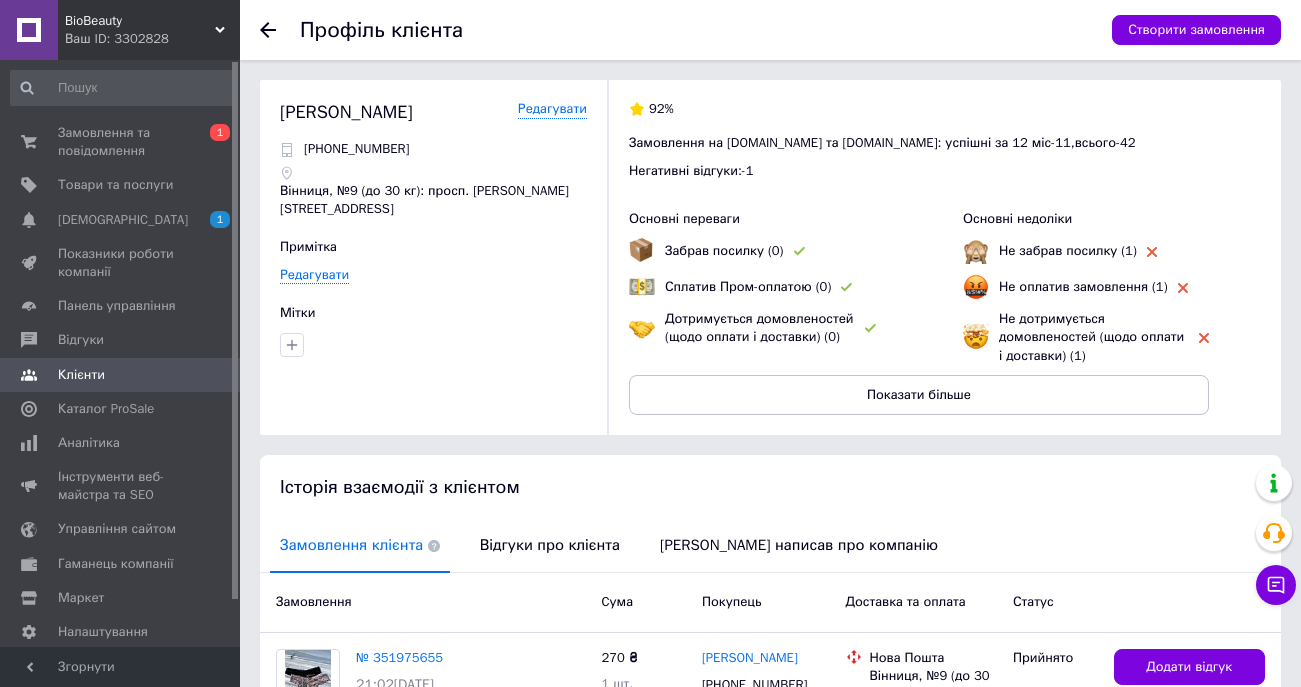 scroll, scrollTop: 0, scrollLeft: 0, axis: both 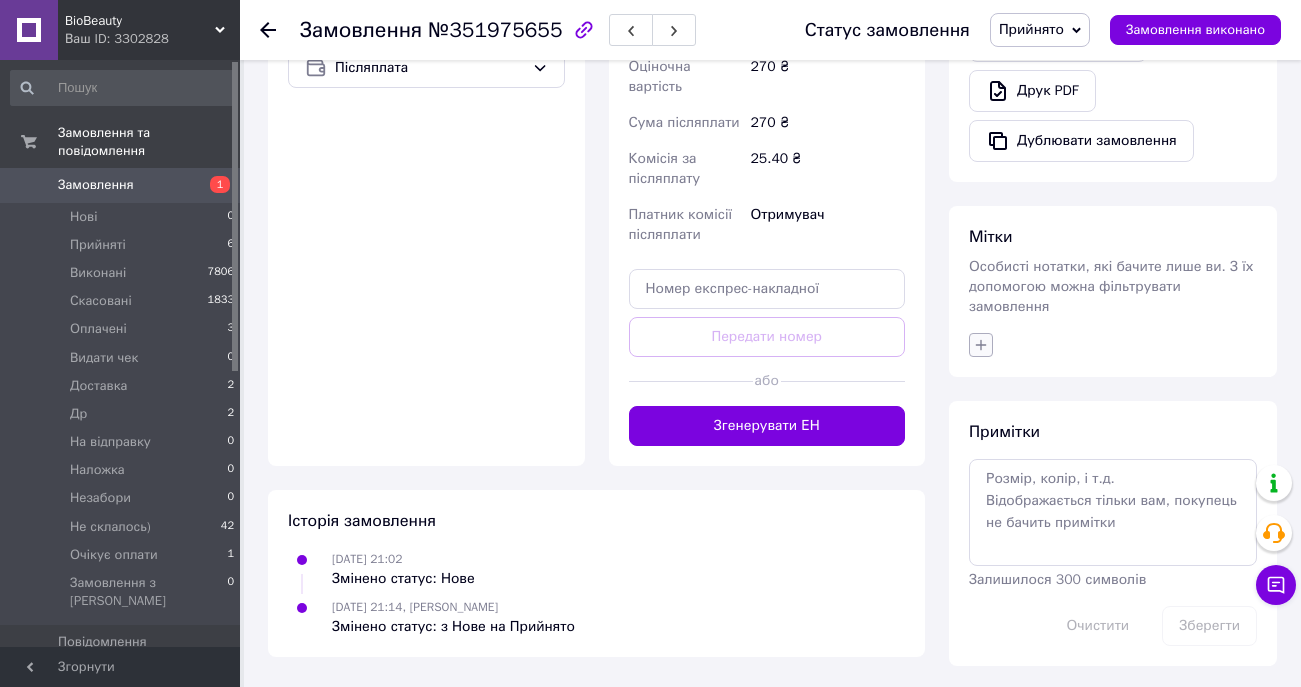 click 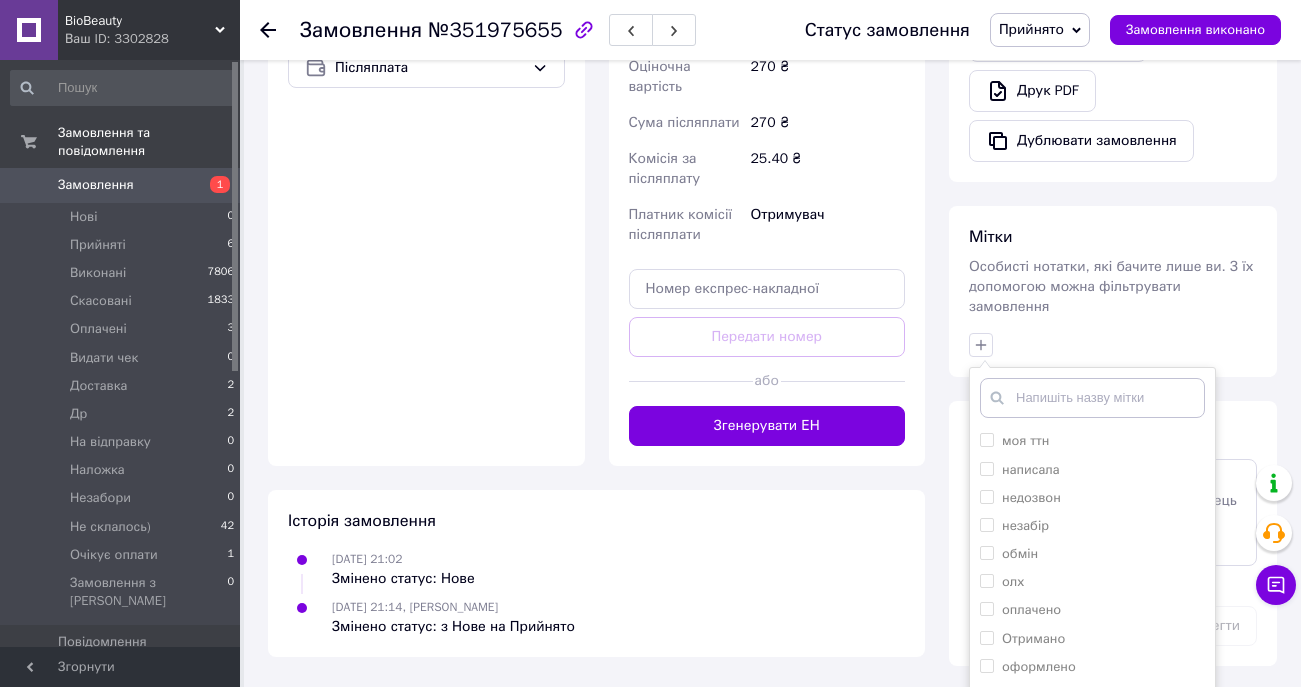scroll, scrollTop: 580, scrollLeft: 0, axis: vertical 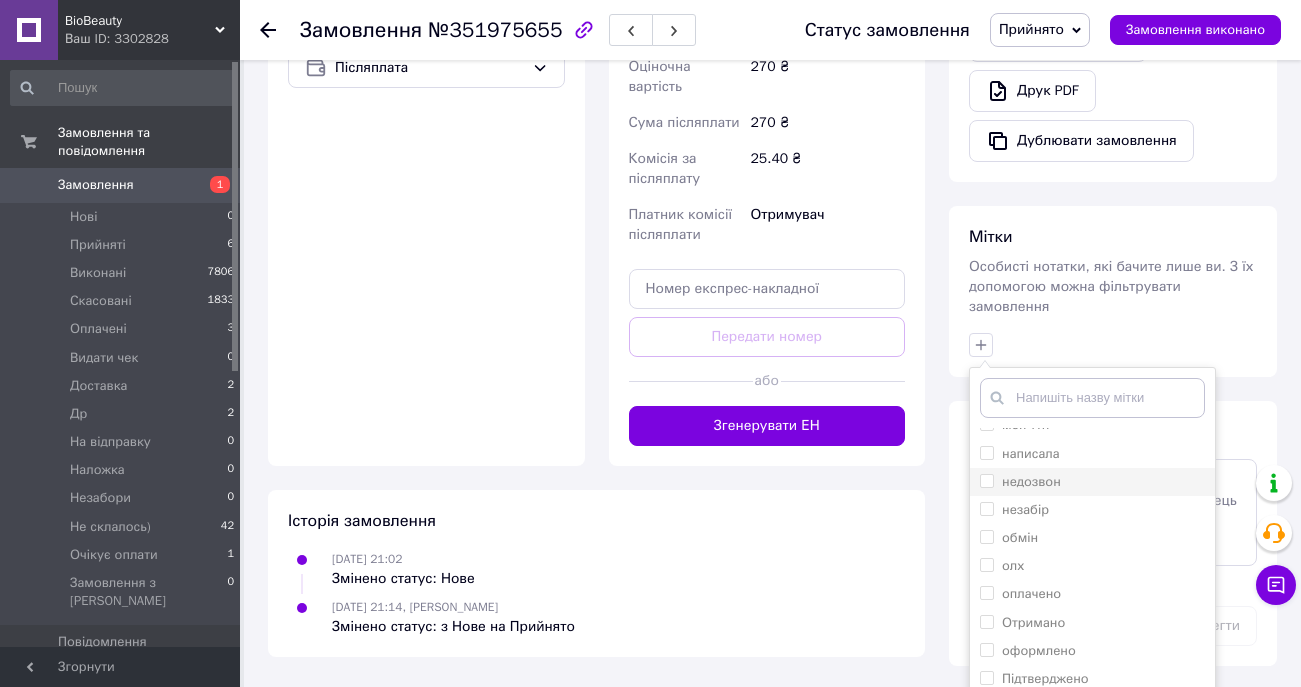 click on "недозвон" at bounding box center (986, 480) 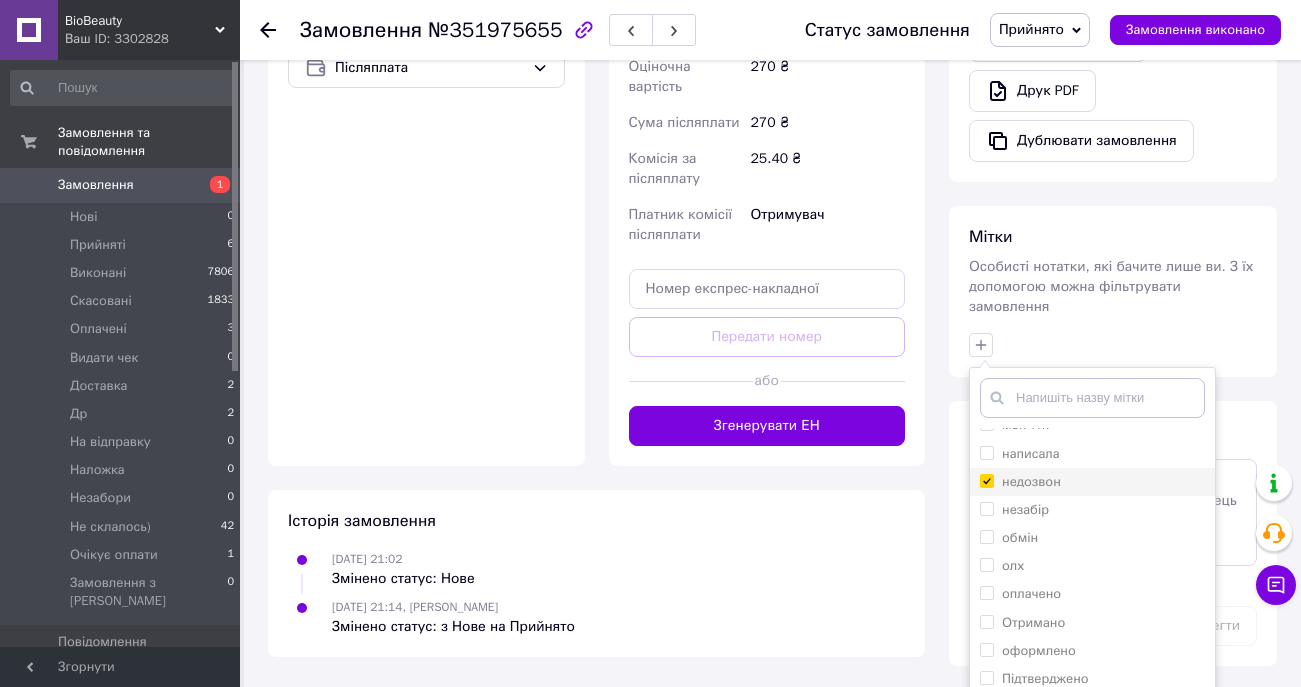 checkbox on "true" 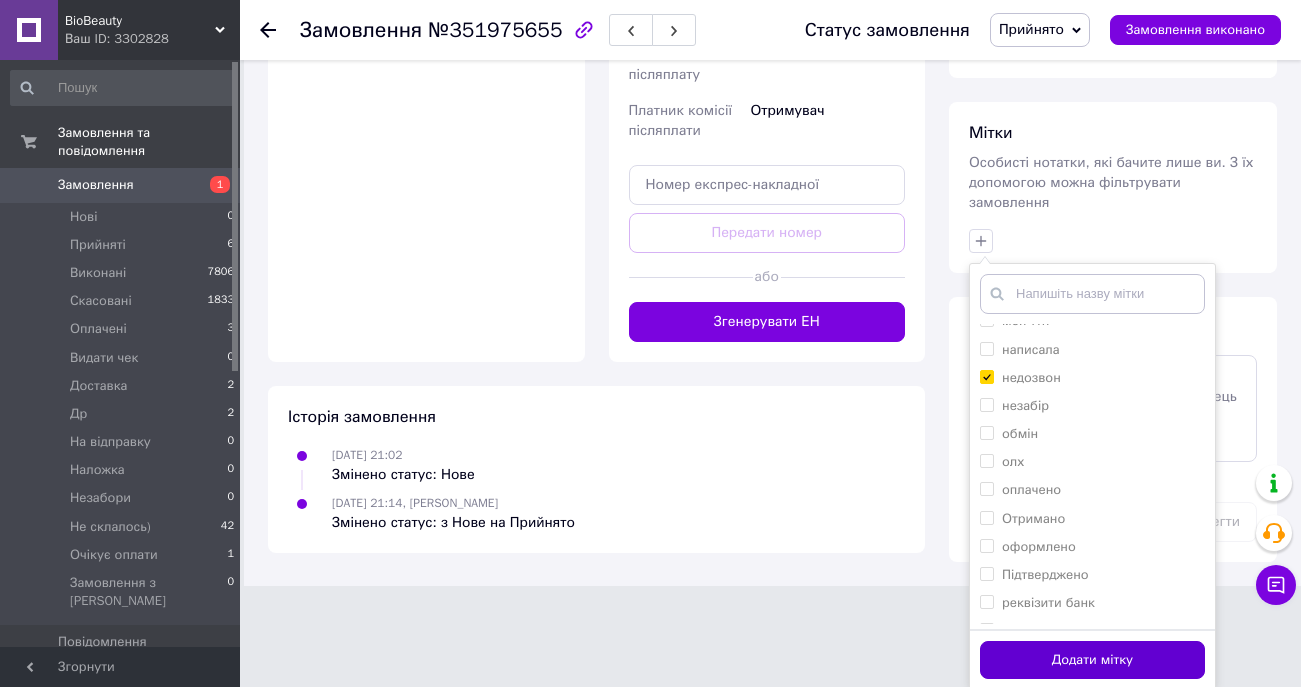 click on "Додати мітку" at bounding box center [1092, 660] 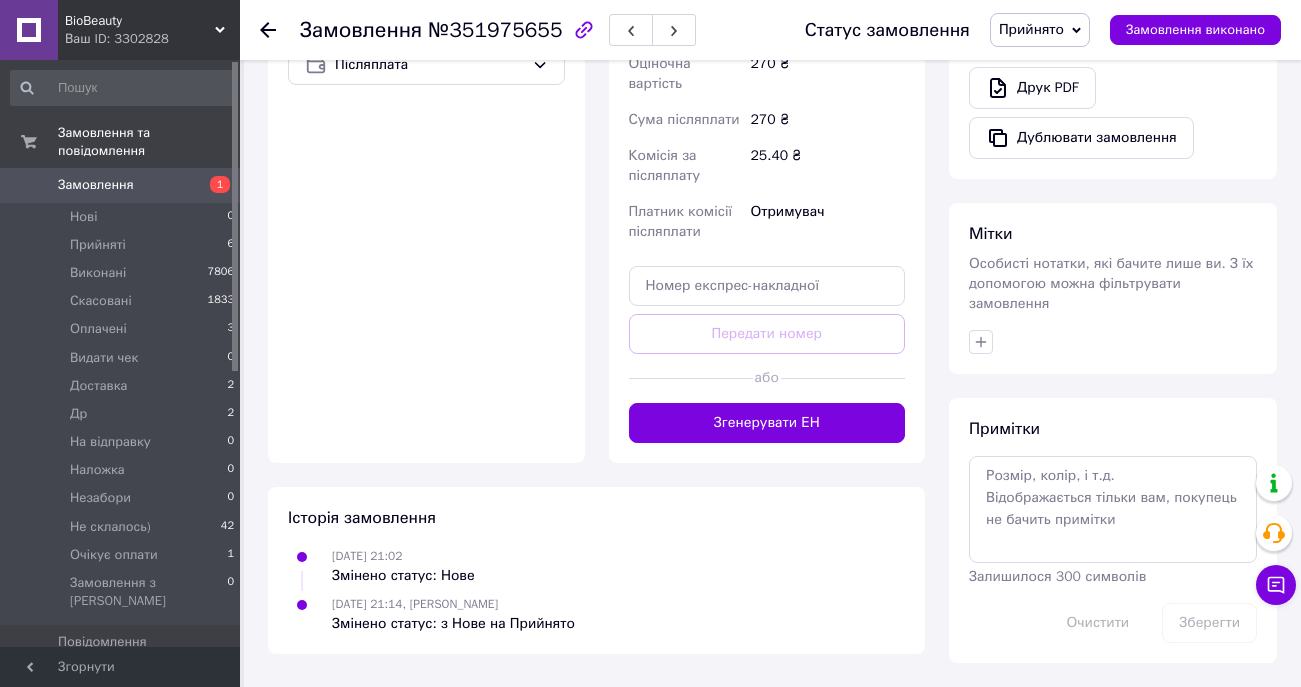 scroll, scrollTop: 773, scrollLeft: 0, axis: vertical 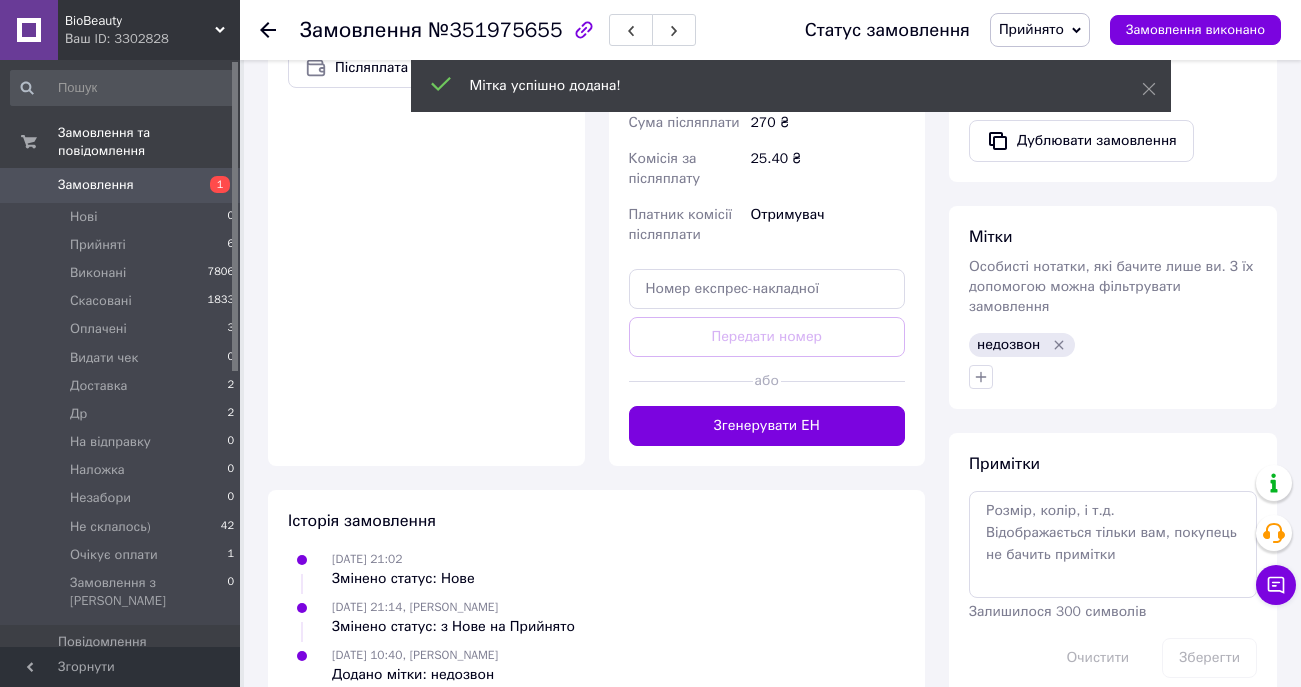 click at bounding box center [268, 30] 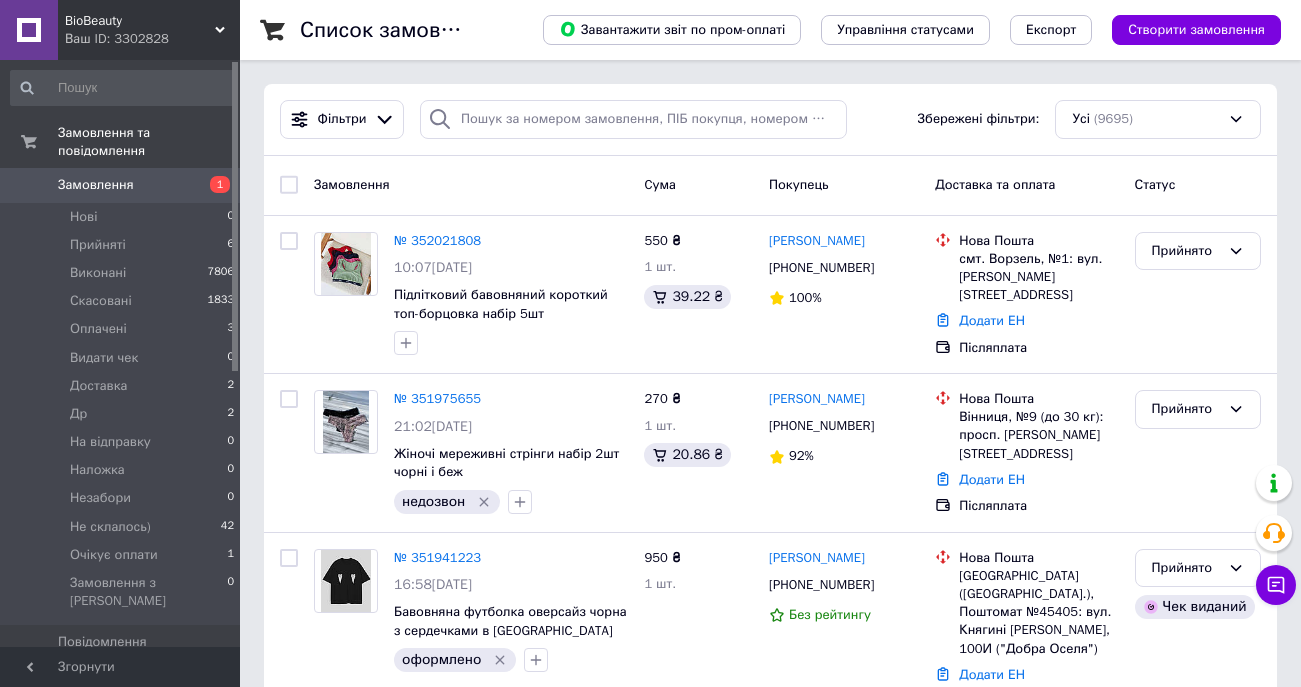 scroll, scrollTop: 0, scrollLeft: 0, axis: both 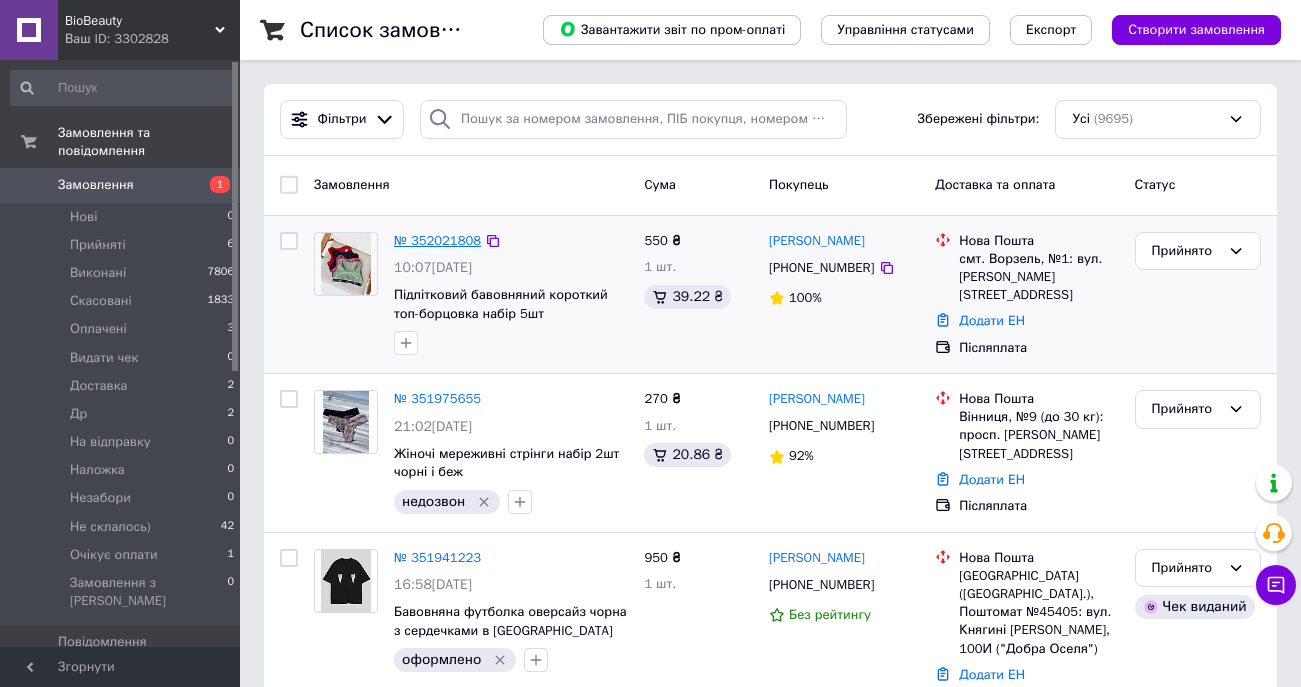 click on "№ 352021808" at bounding box center (437, 240) 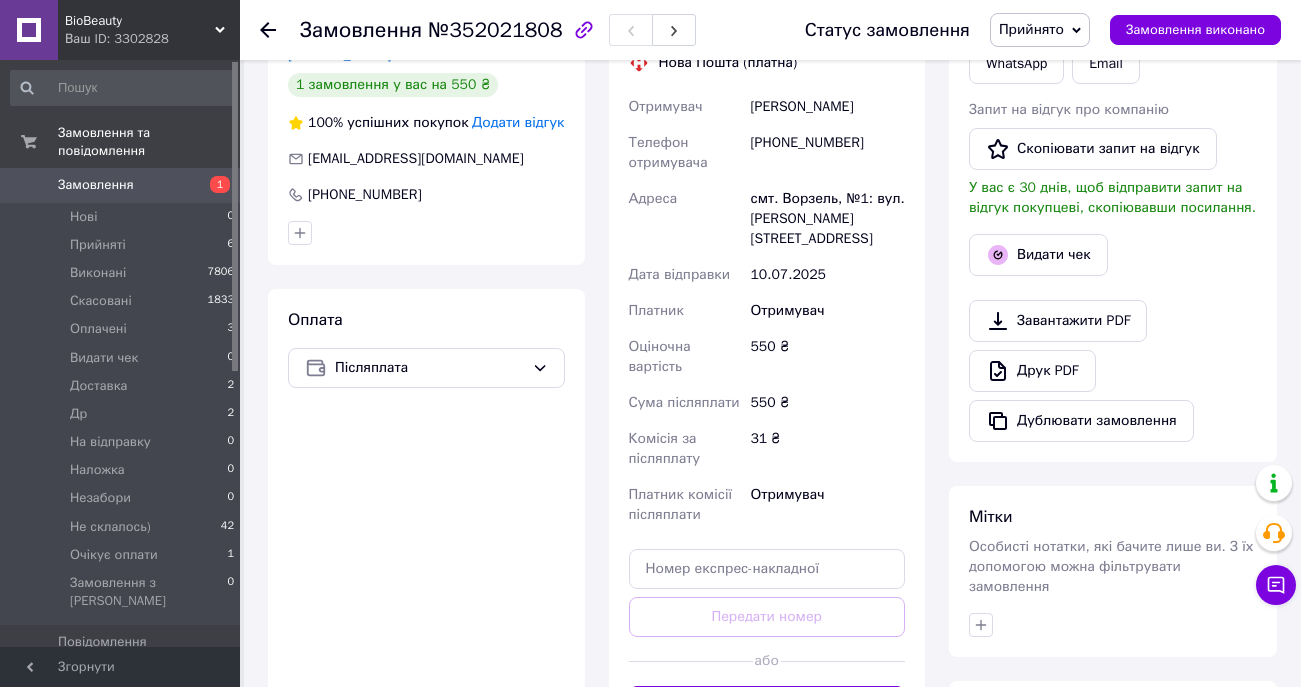 scroll, scrollTop: 477, scrollLeft: 0, axis: vertical 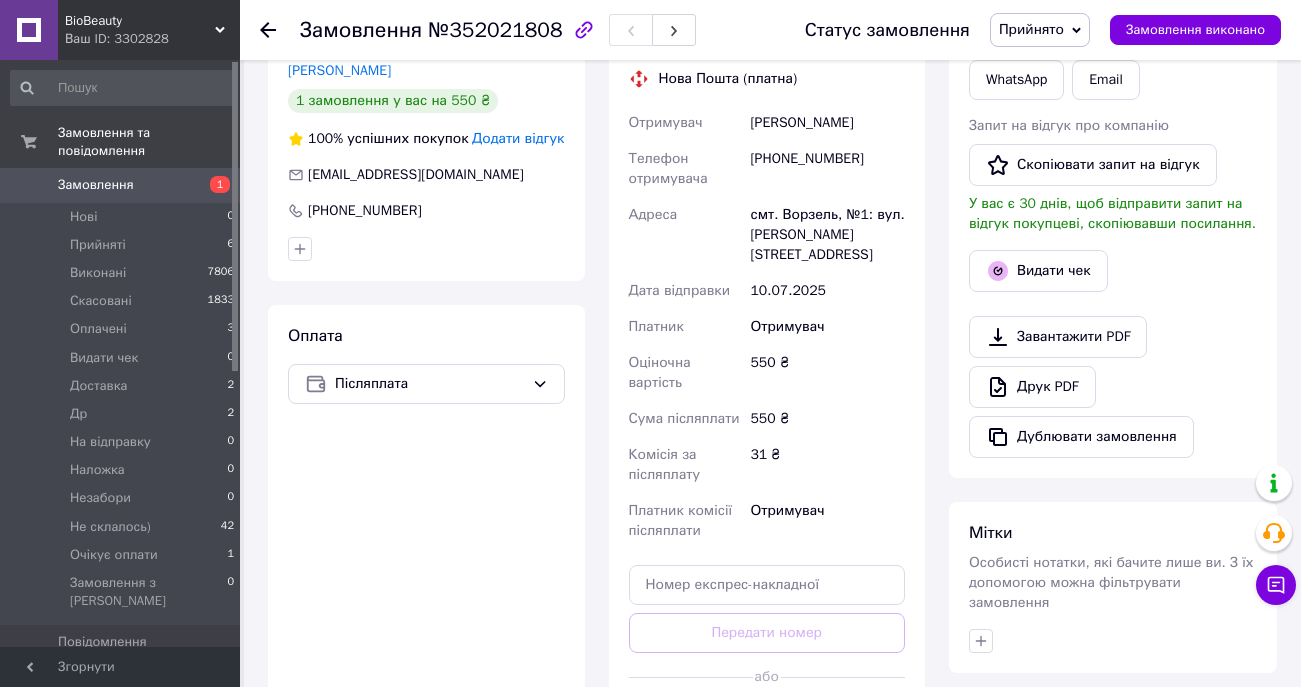 click on "Адреса" at bounding box center (686, 235) 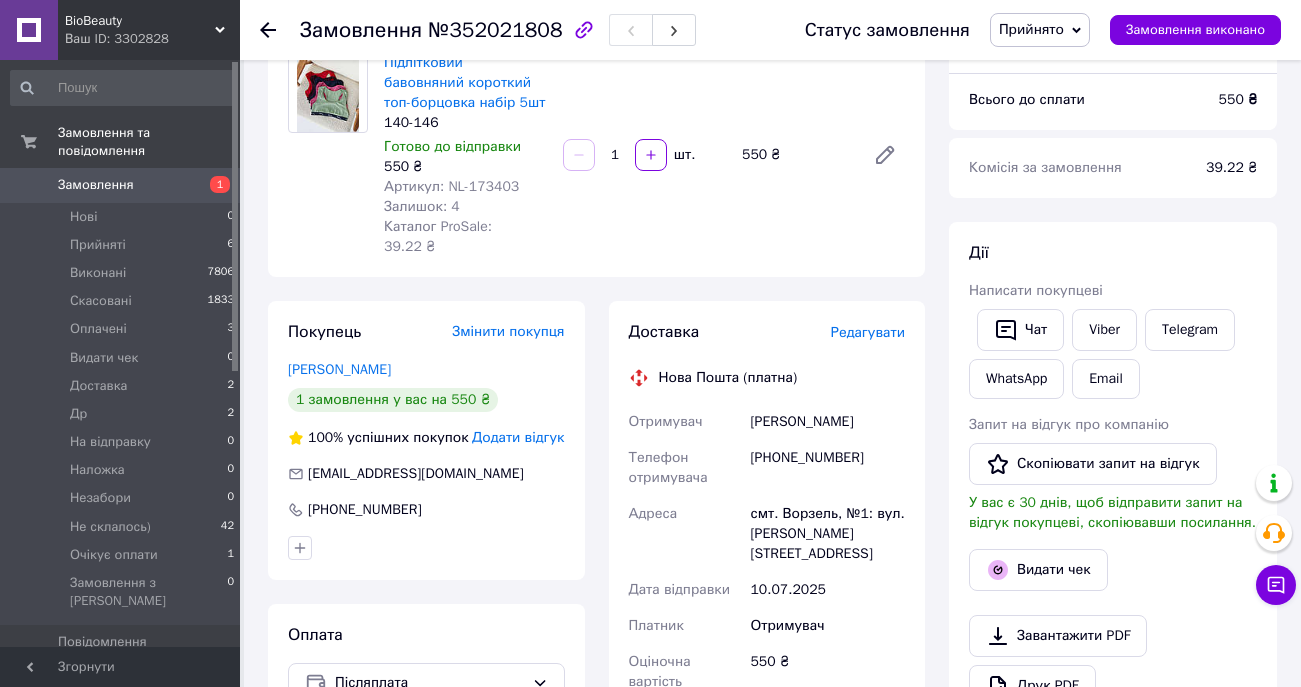 scroll, scrollTop: 162, scrollLeft: 0, axis: vertical 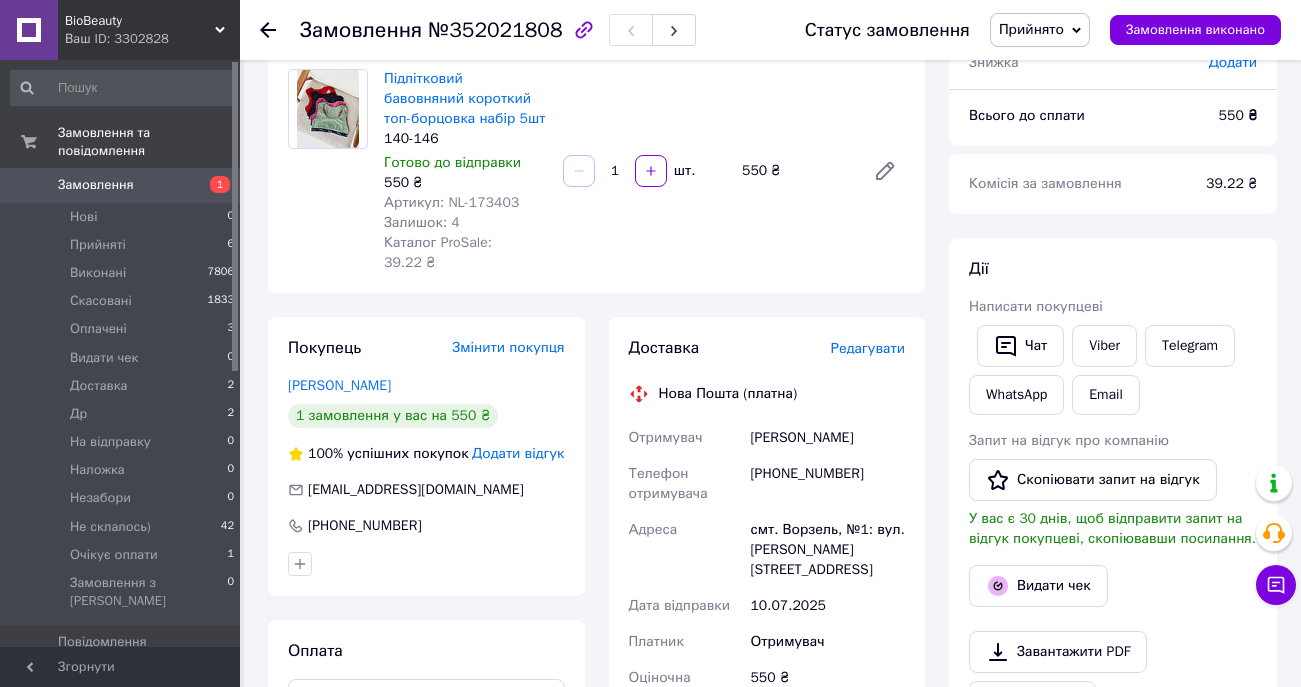 click on "Артикул: NL-173403" at bounding box center [451, 202] 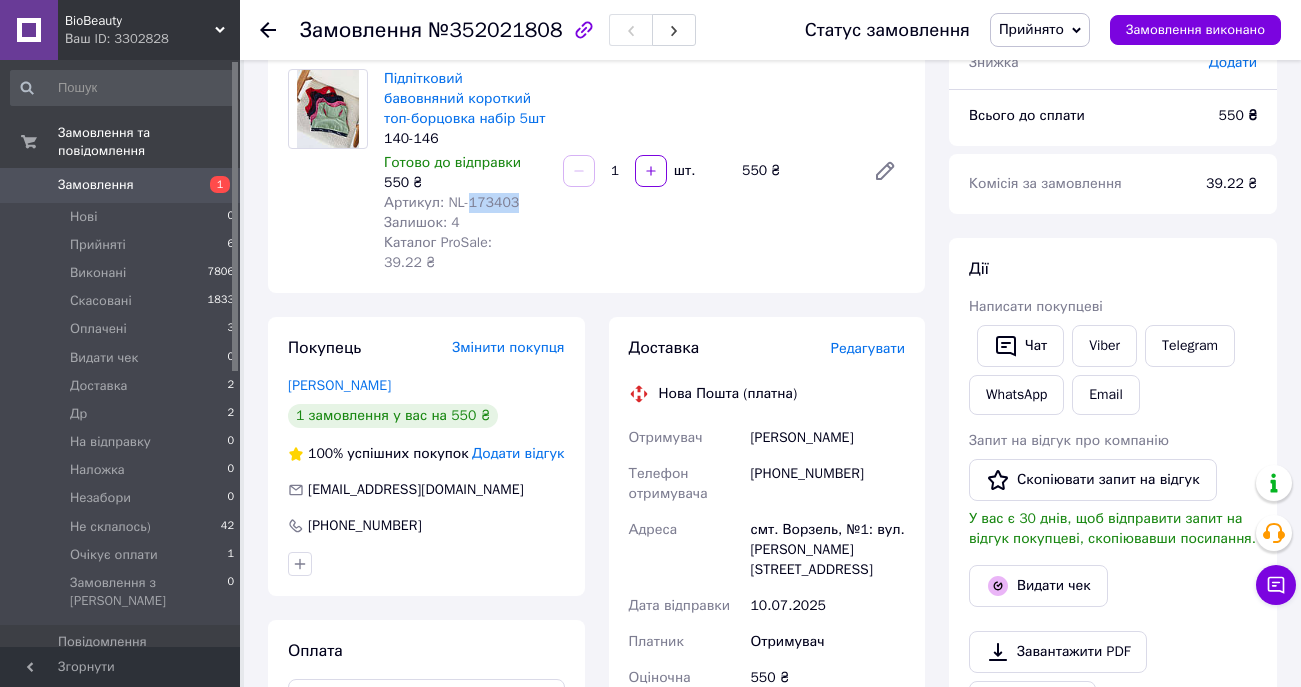 copy on "173403" 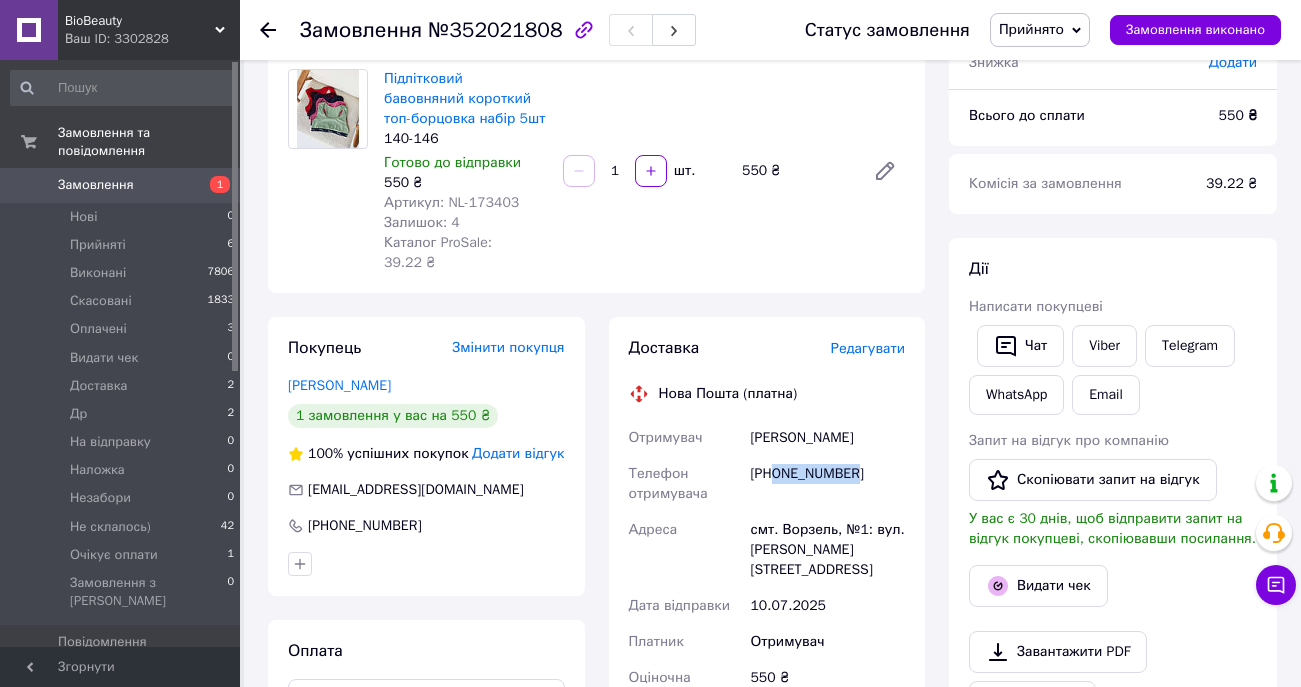 drag, startPoint x: 776, startPoint y: 494, endPoint x: 856, endPoint y: 492, distance: 80.024994 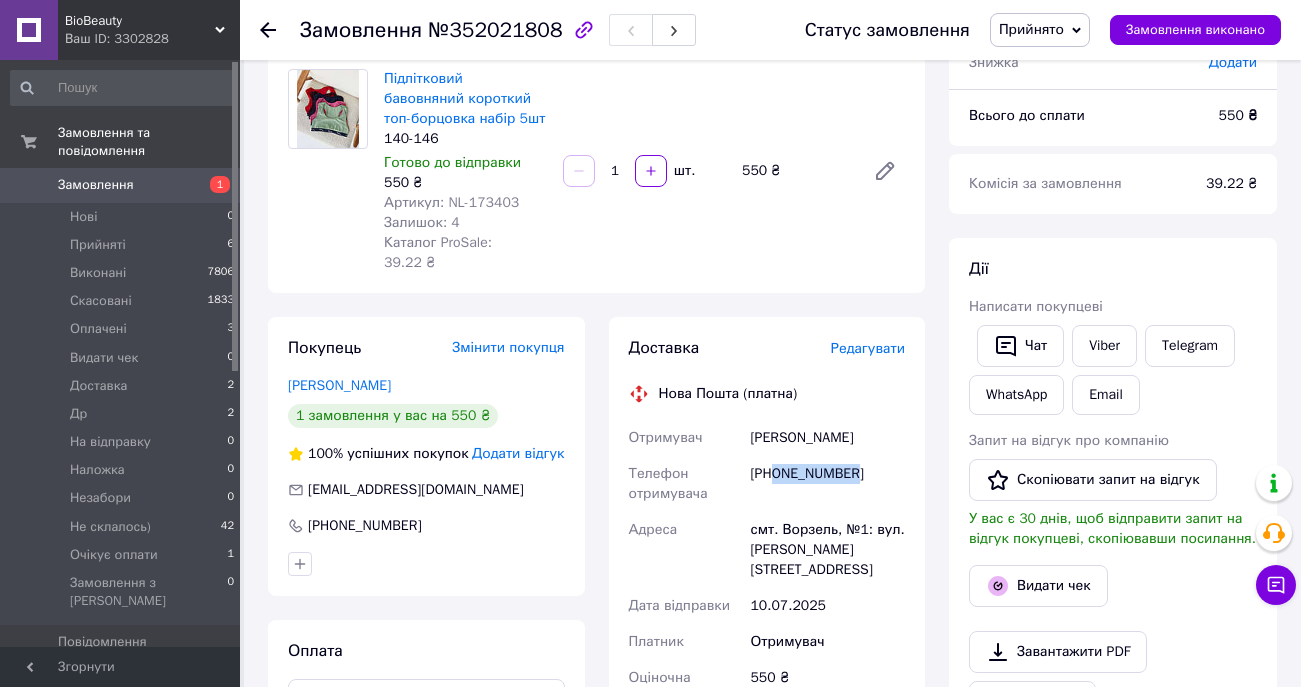 click on "[PERSON_NAME]" at bounding box center (827, 438) 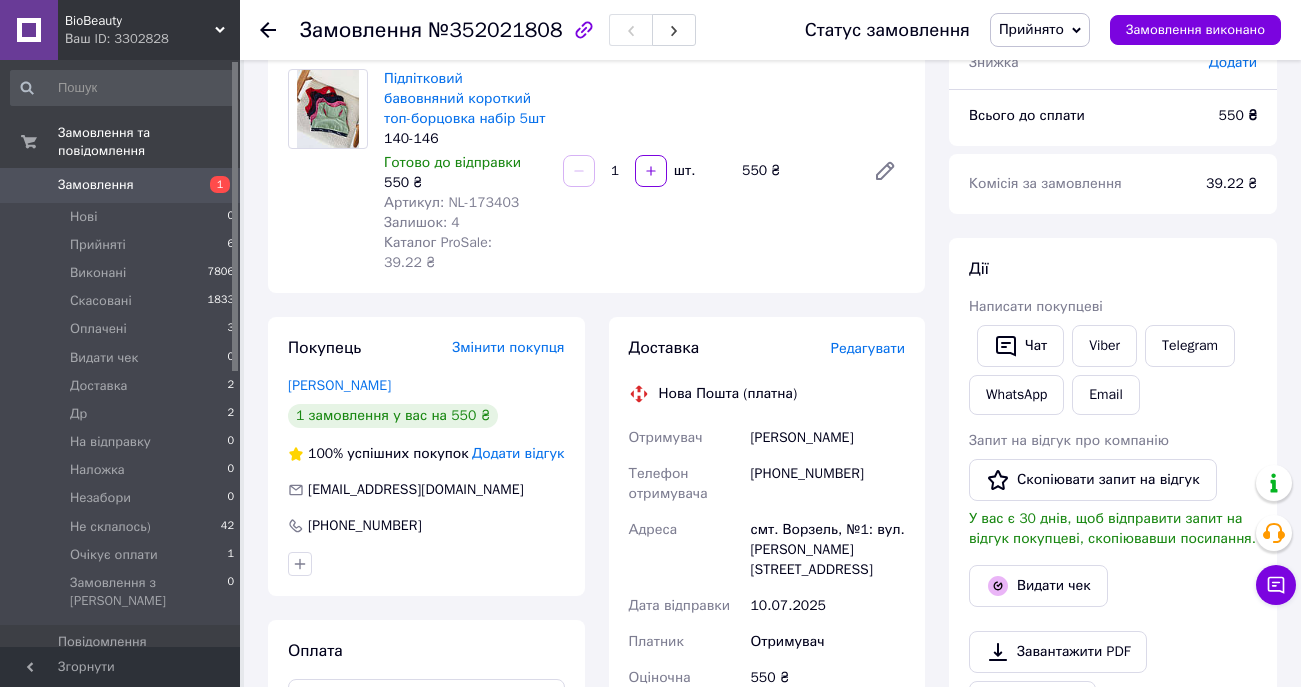click on "[PERSON_NAME]" at bounding box center (827, 438) 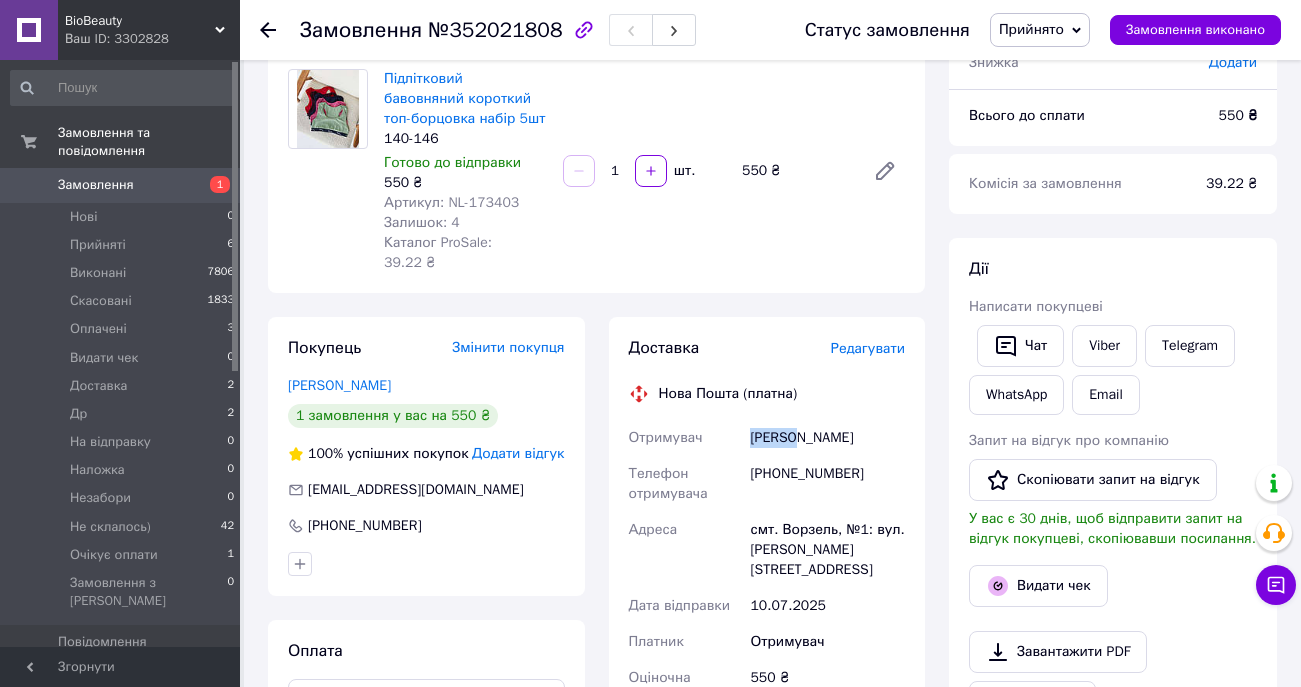 copy on "[PERSON_NAME]" 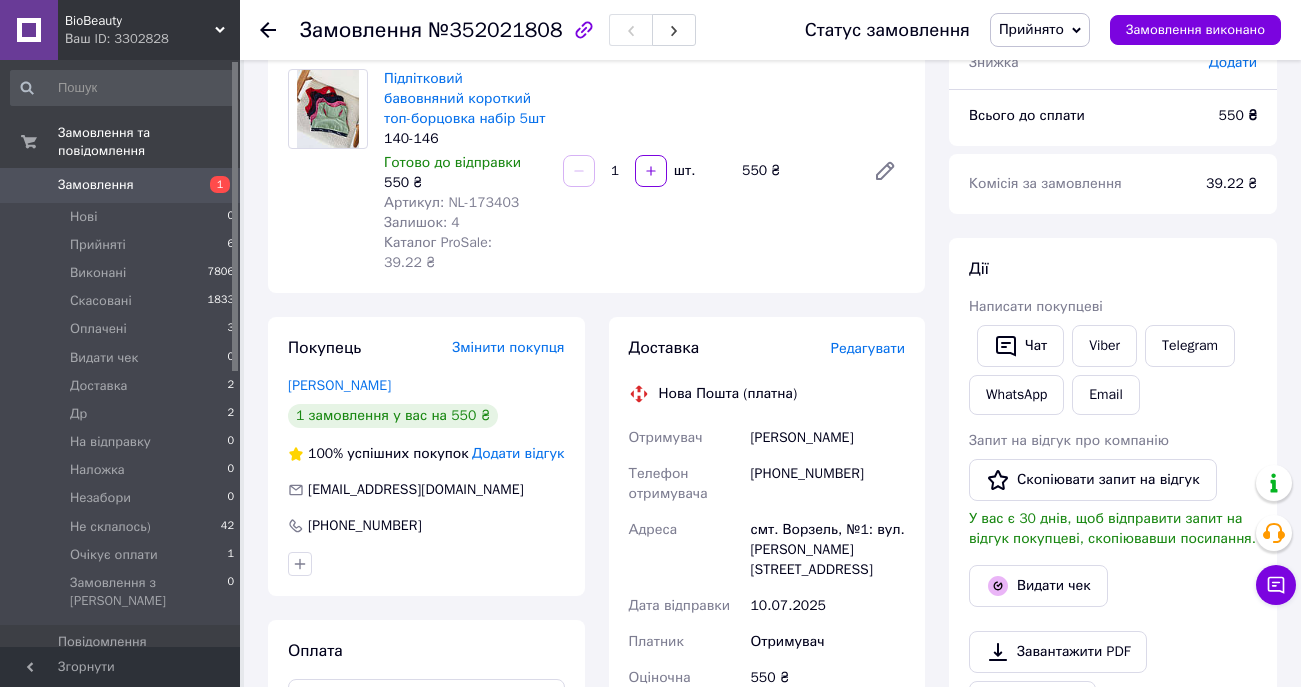 click on "[PERSON_NAME]" at bounding box center (827, 438) 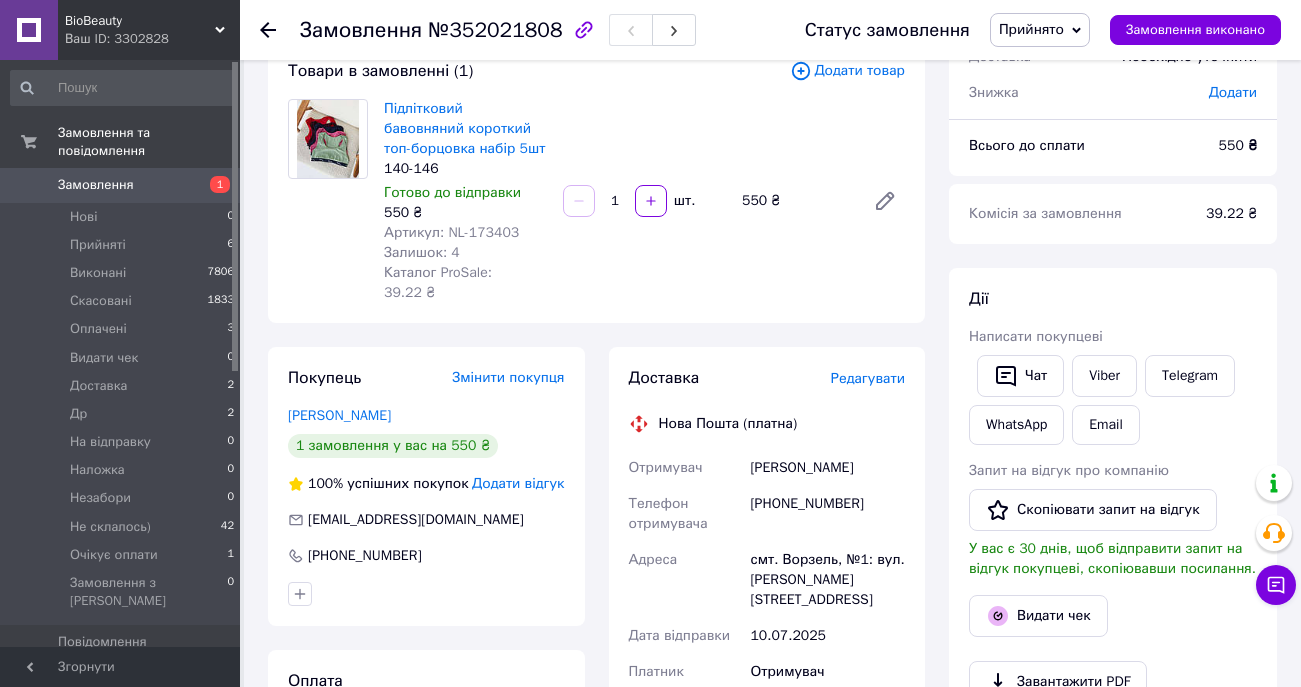 scroll, scrollTop: 117, scrollLeft: 0, axis: vertical 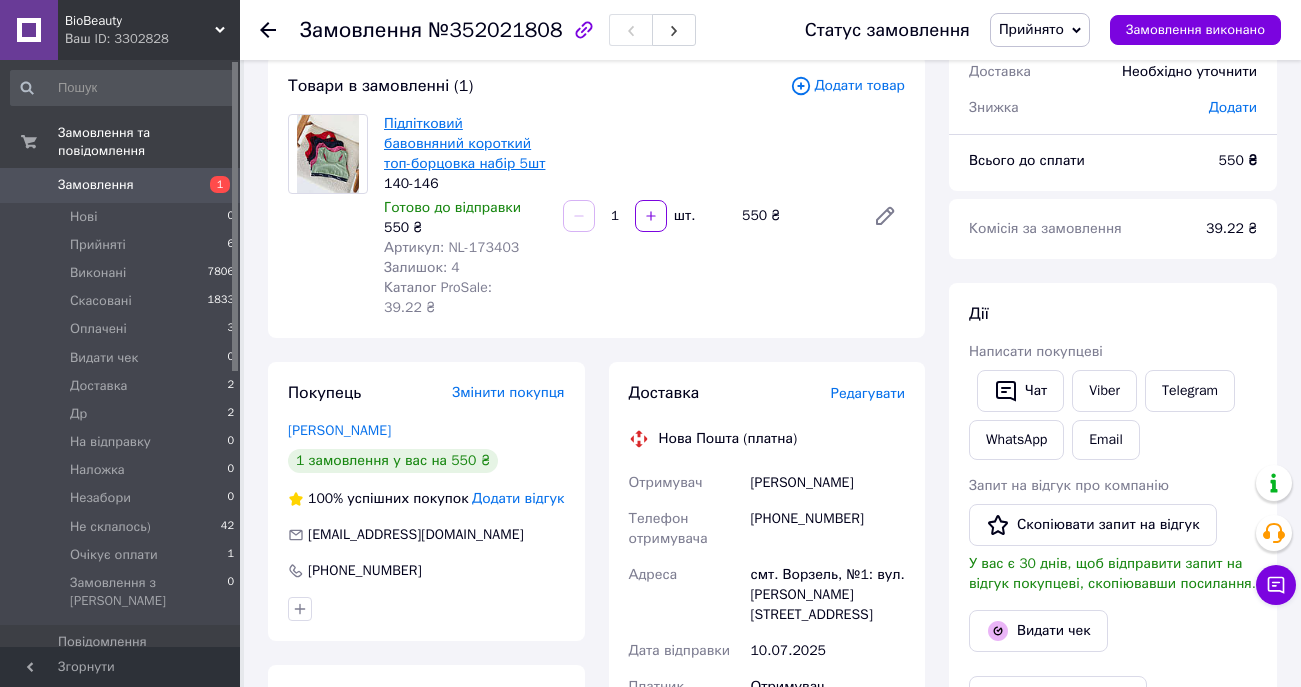 click on "Підлітковий бавовняний короткий топ-борцовка набір 5шт" at bounding box center (464, 143) 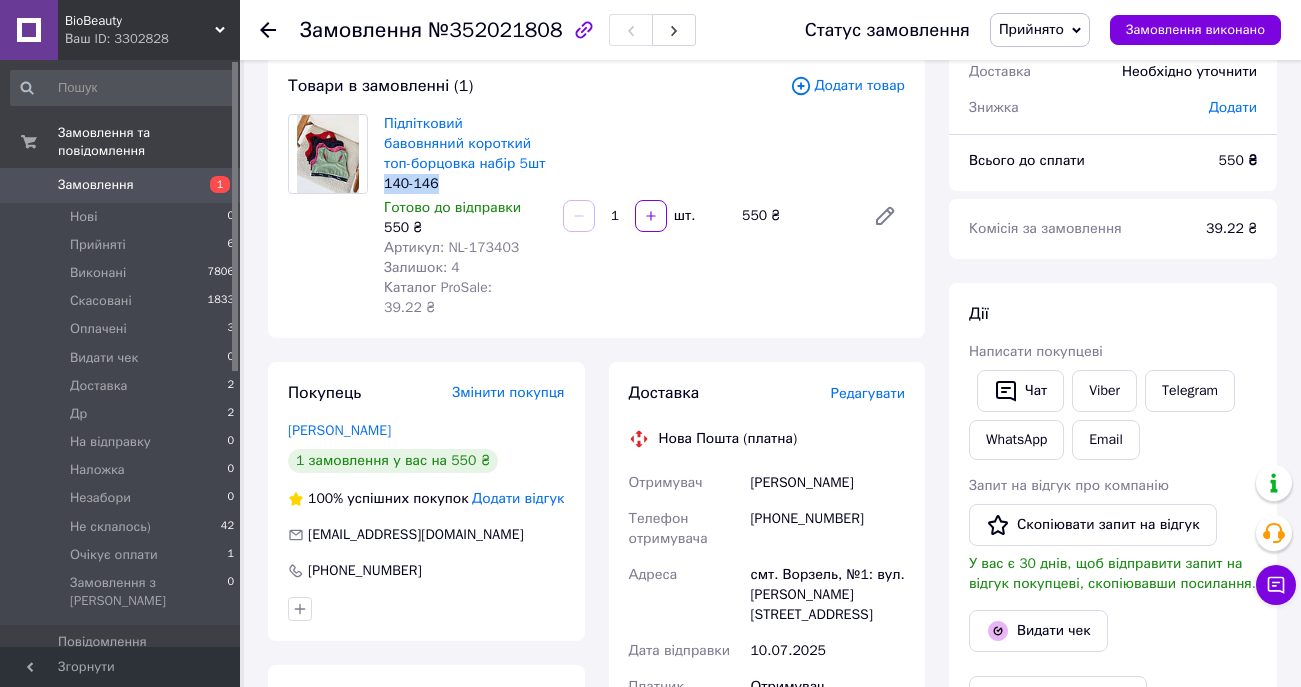 drag, startPoint x: 384, startPoint y: 202, endPoint x: 443, endPoint y: 206, distance: 59.135437 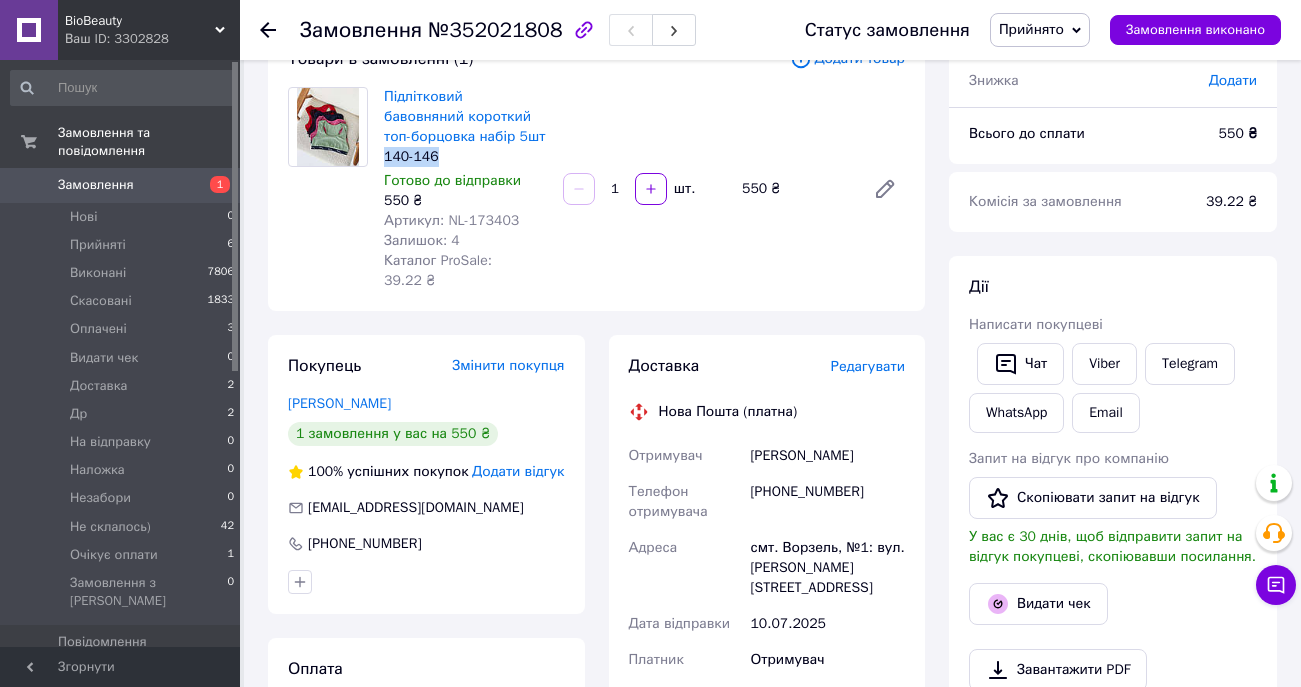scroll, scrollTop: 143, scrollLeft: 0, axis: vertical 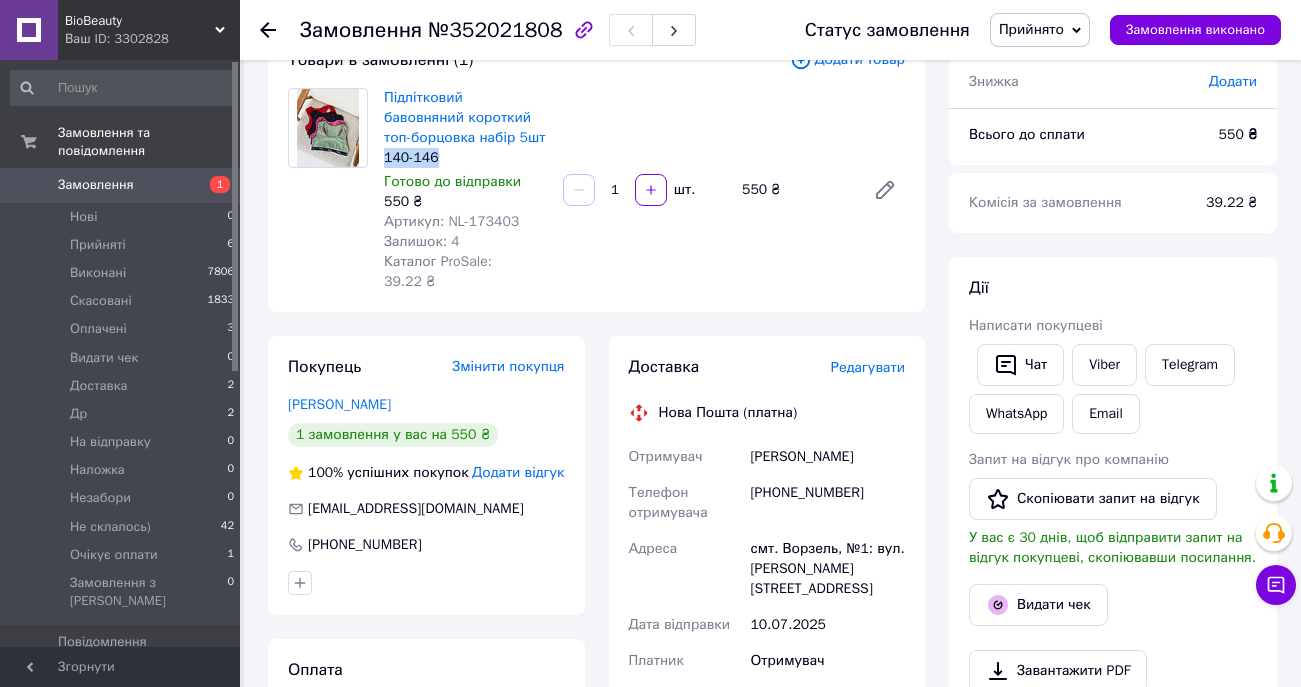 click on "Замовлення №352021808 Статус замовлення Прийнято Виконано Скасовано Оплачено Видати чек Доставка Др На відправку Наложка Незабори Не склалось) Очікує оплати Замовлення виконано" at bounding box center [770, 30] 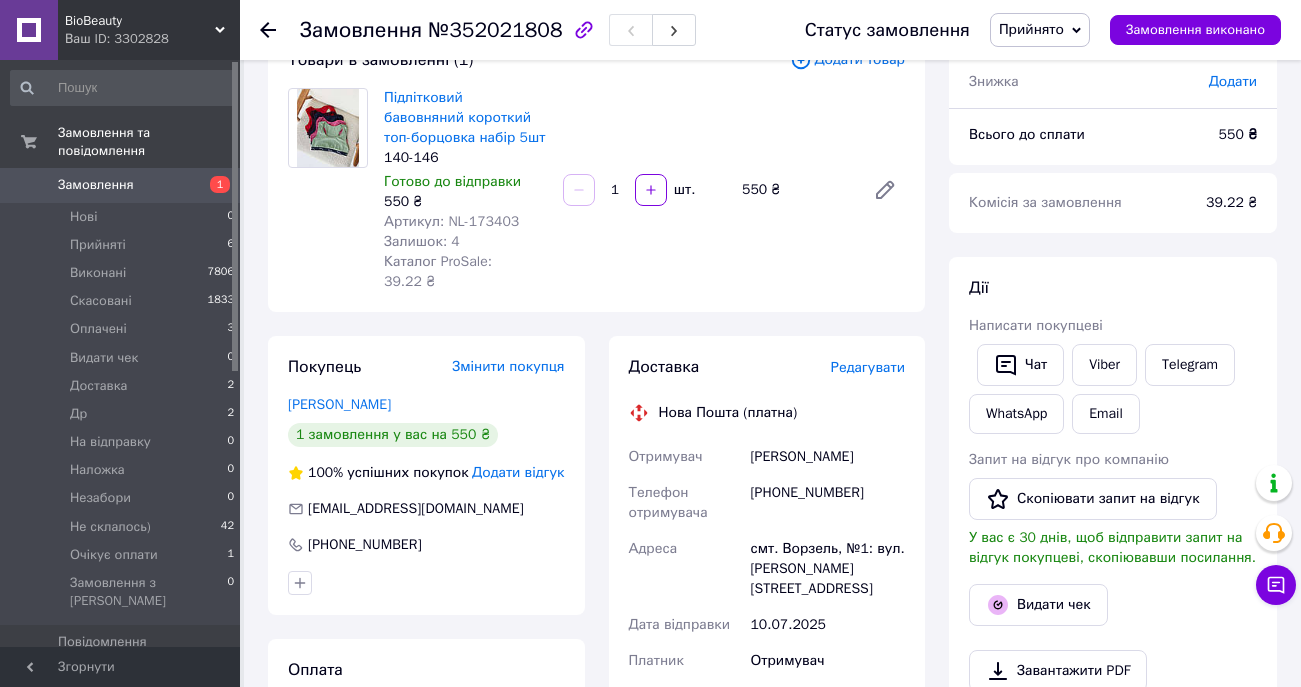 click 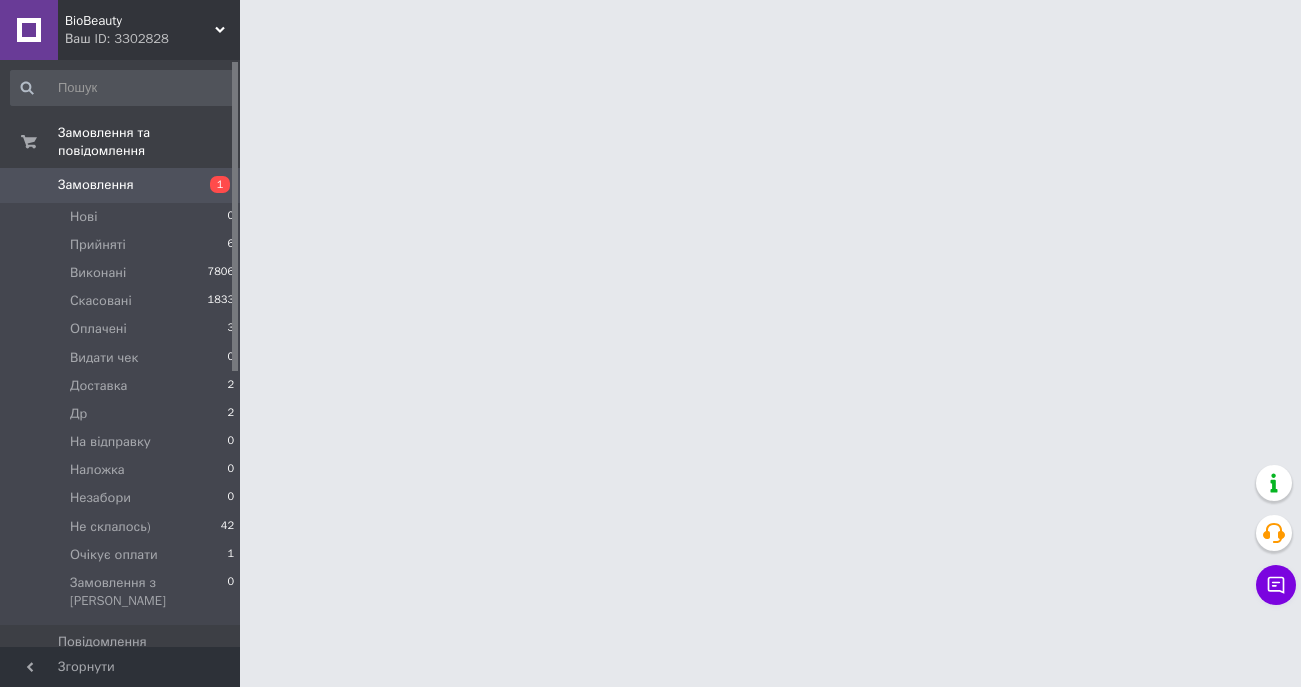click on "BioBeauty Ваш ID: 3302828 Сайт BioBeauty Кабінет покупця Перевірити стан системи Сторінка на порталі Інна Ткач Довідка Вийти Замовлення та повідомлення Замовлення 1 Нові 0 Прийняті 6 Виконані 7806 Скасовані 1833 Оплачені 3 Видати чек 0 Доставка 2 Др 2 На відправку 0 Наложка 0 Незабори 0 Не склалось) 42 Очікує оплати 1 Замовлення з Розетки 0 Повідомлення 0 Товари та послуги Сповіщення 1 0 Показники роботи компанії Панель управління Відгуки Клієнти Каталог ProSale Аналітика Інструменти веб-майстра та SEO Управління сайтом Маркет" at bounding box center (650, 25) 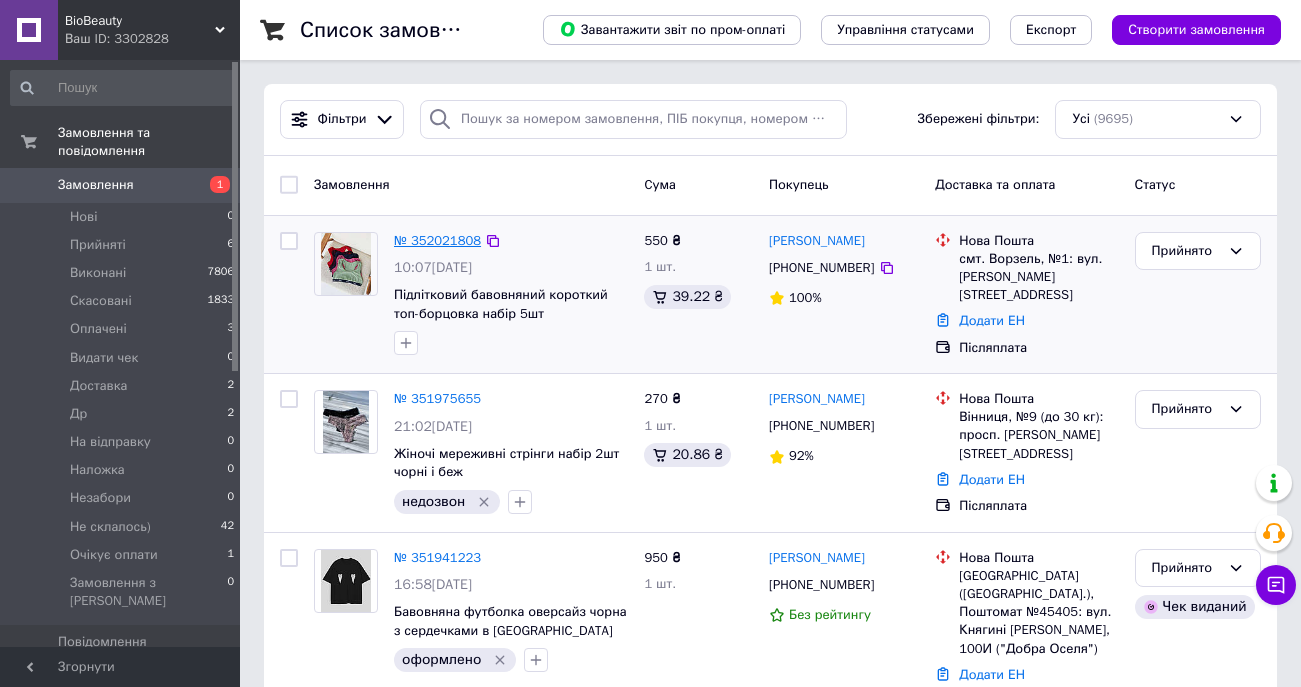 click on "№ 352021808" at bounding box center (437, 240) 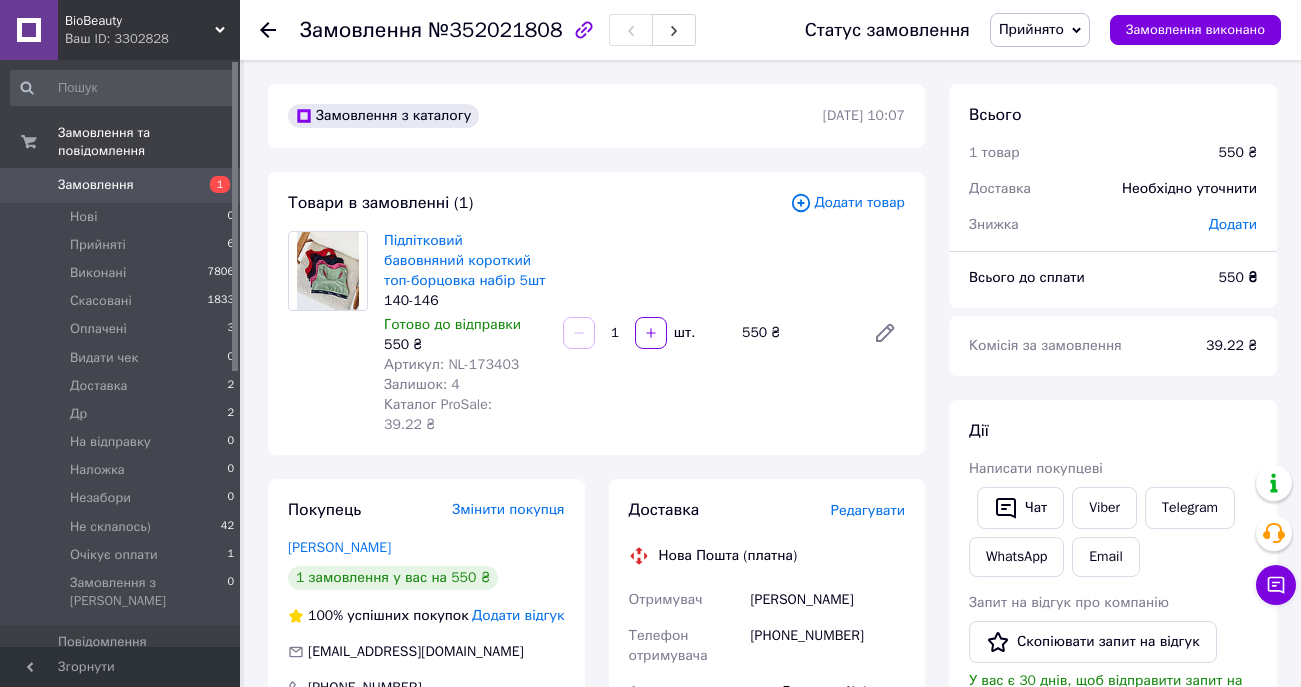 click on "Артикул: NL-173403" at bounding box center [451, 364] 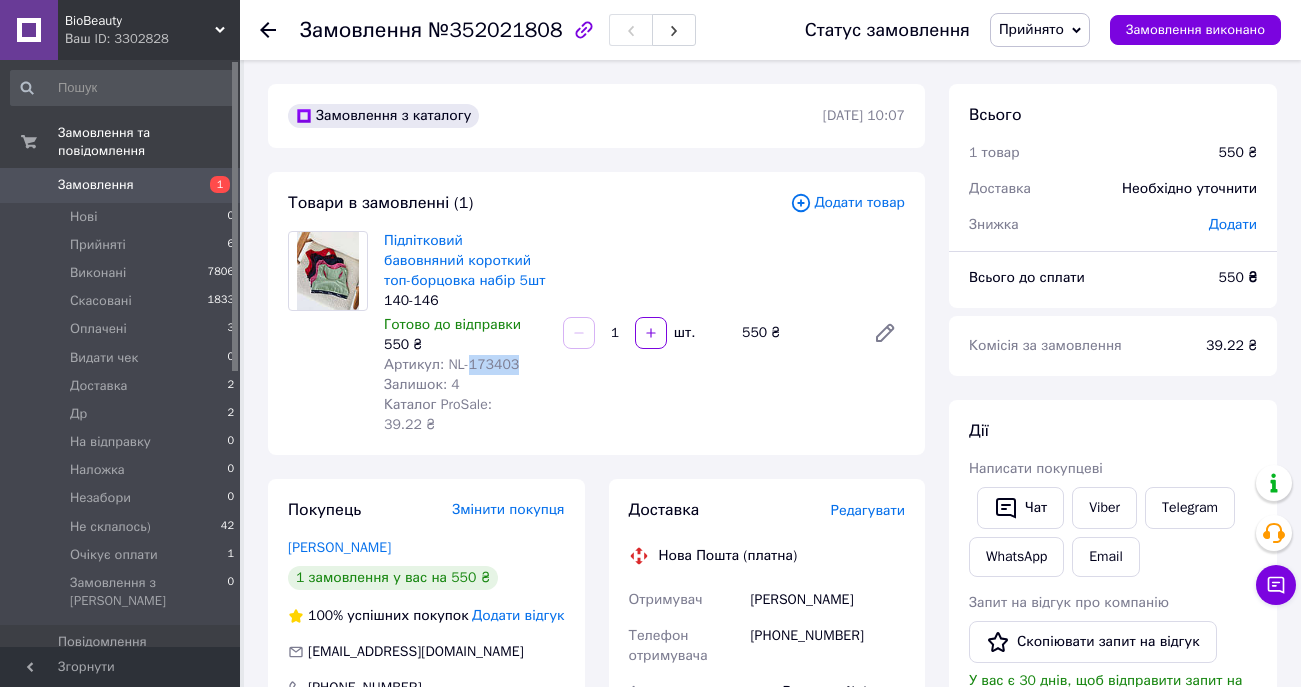 copy on "173403" 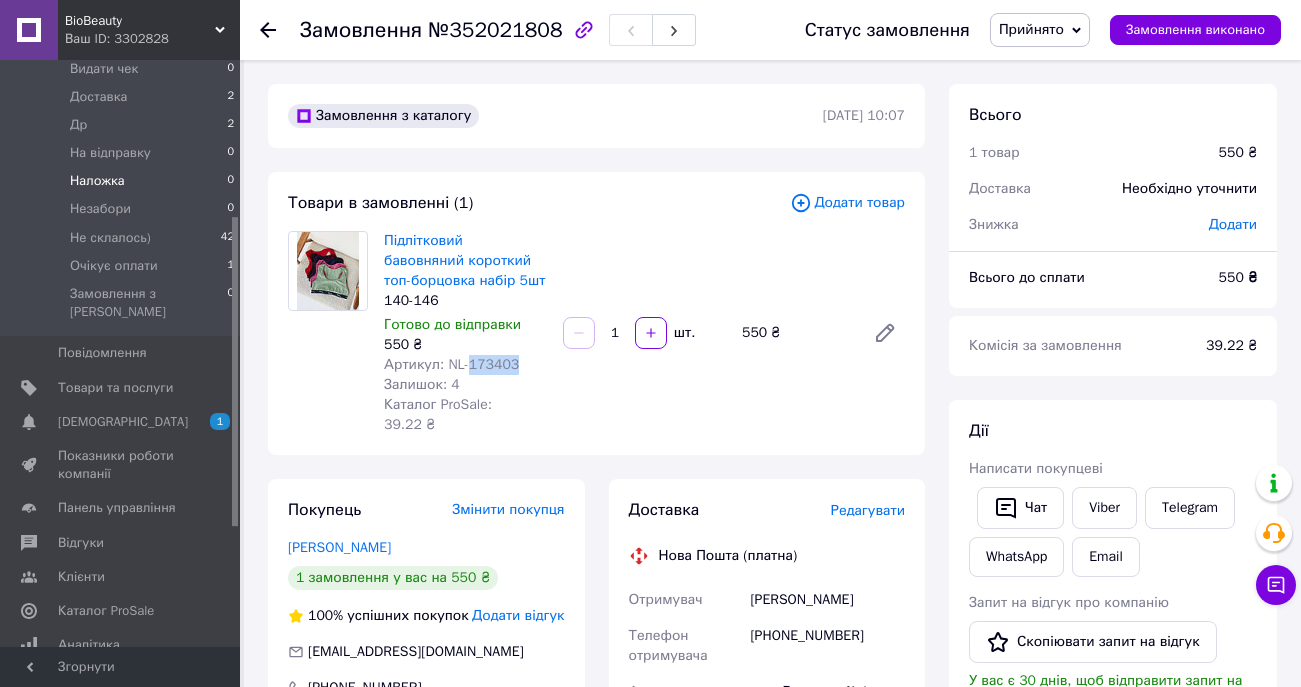 scroll, scrollTop: 295, scrollLeft: 0, axis: vertical 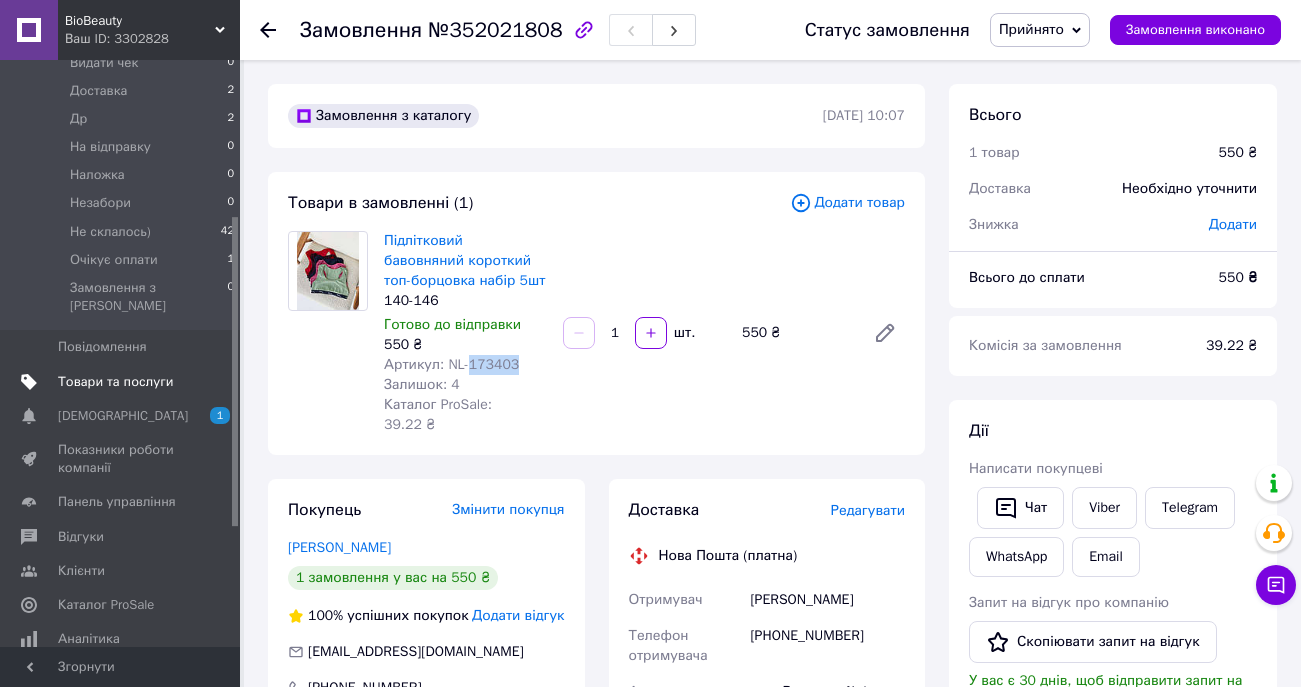 click on "Товари та послуги" at bounding box center (115, 382) 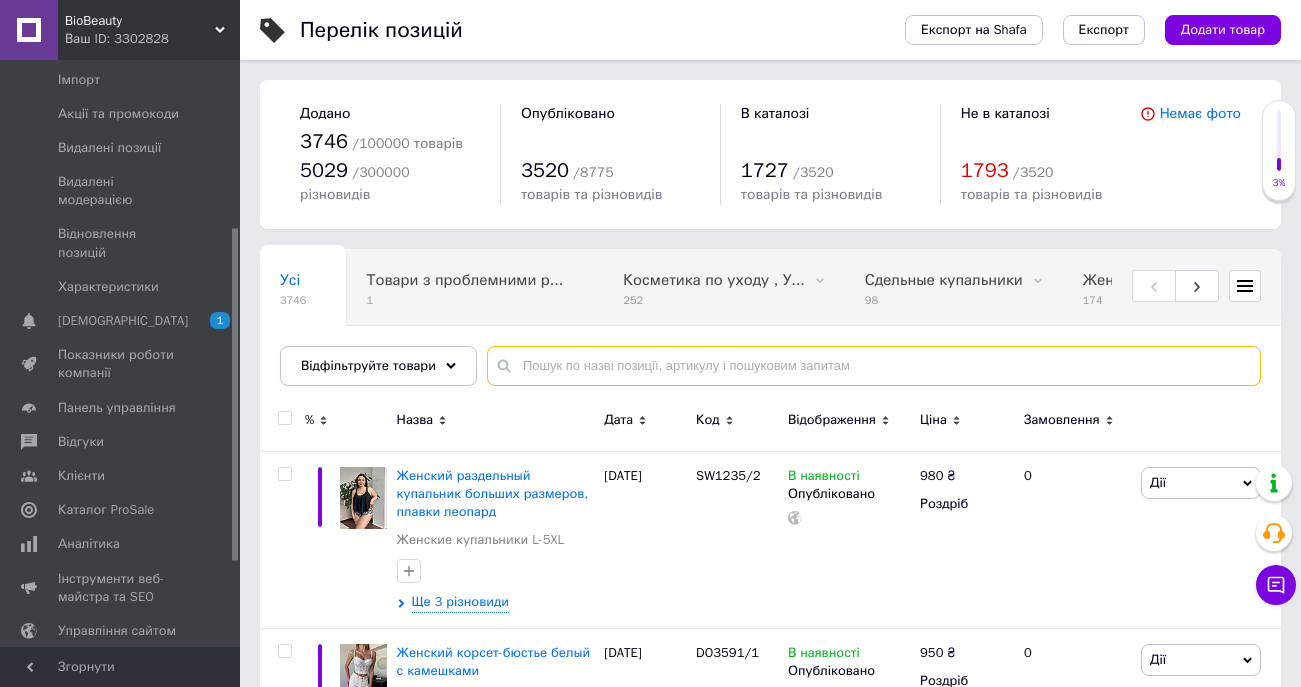 click at bounding box center [874, 366] 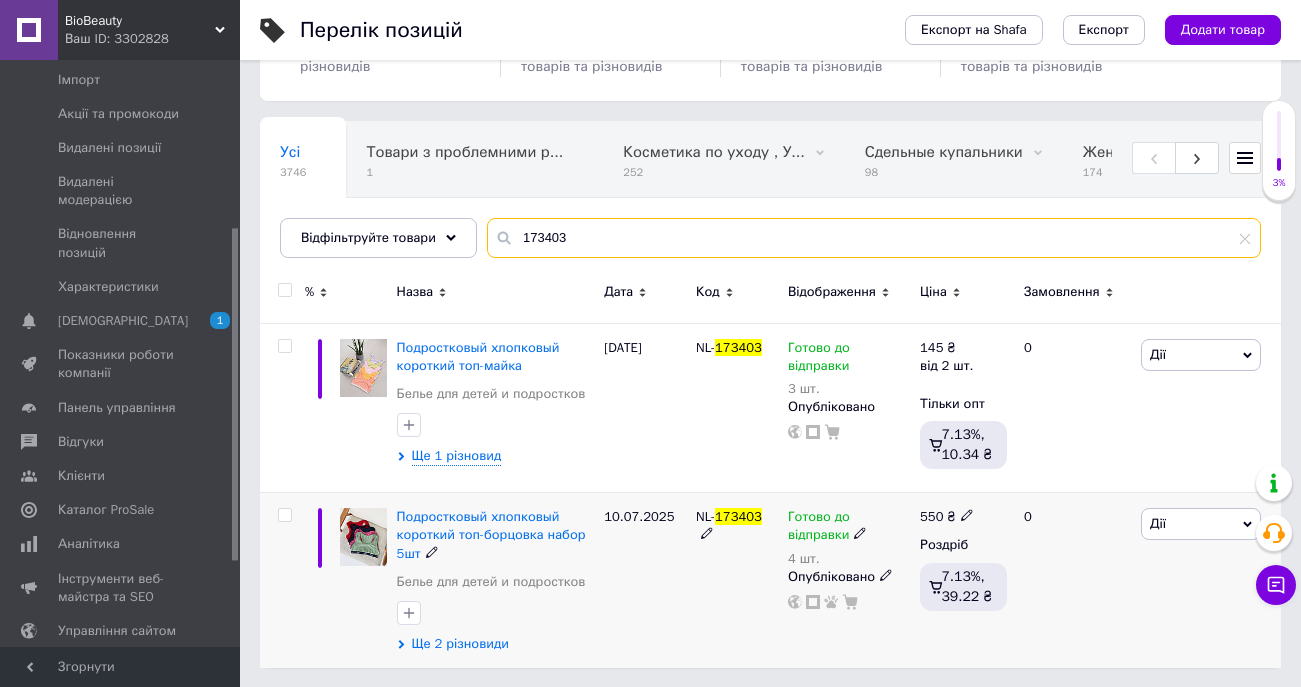 scroll, scrollTop: 127, scrollLeft: 0, axis: vertical 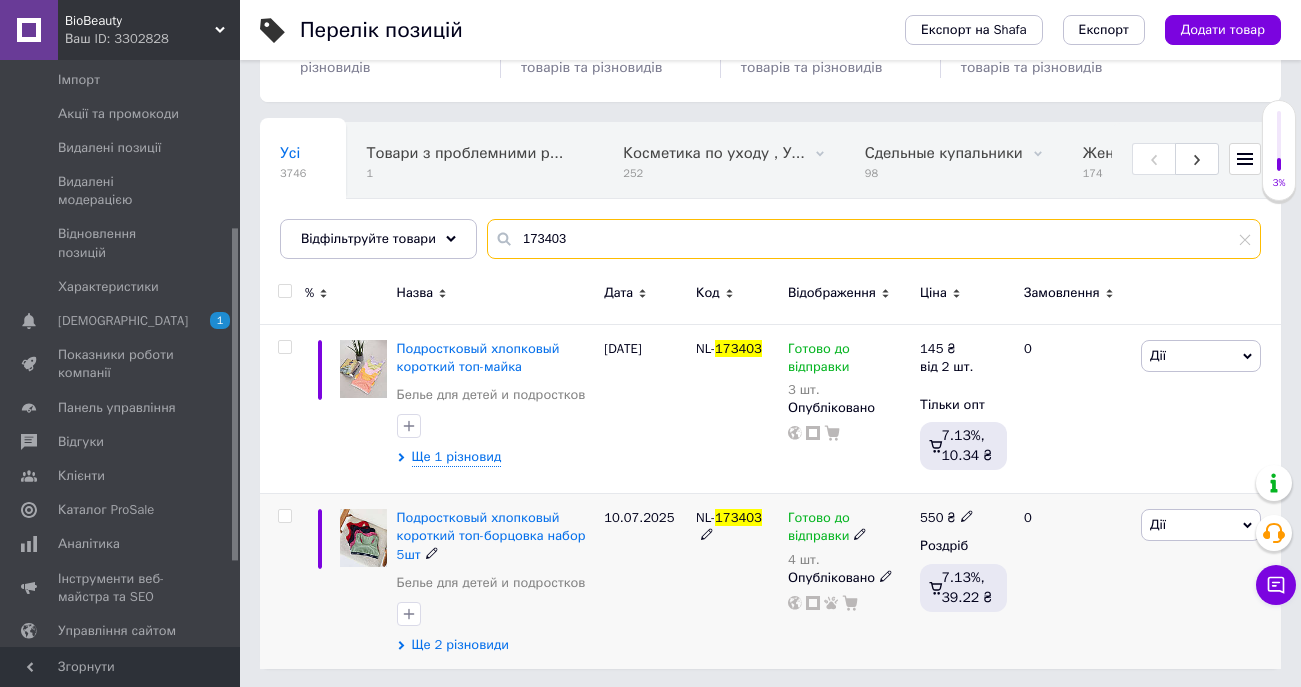 type on "173403" 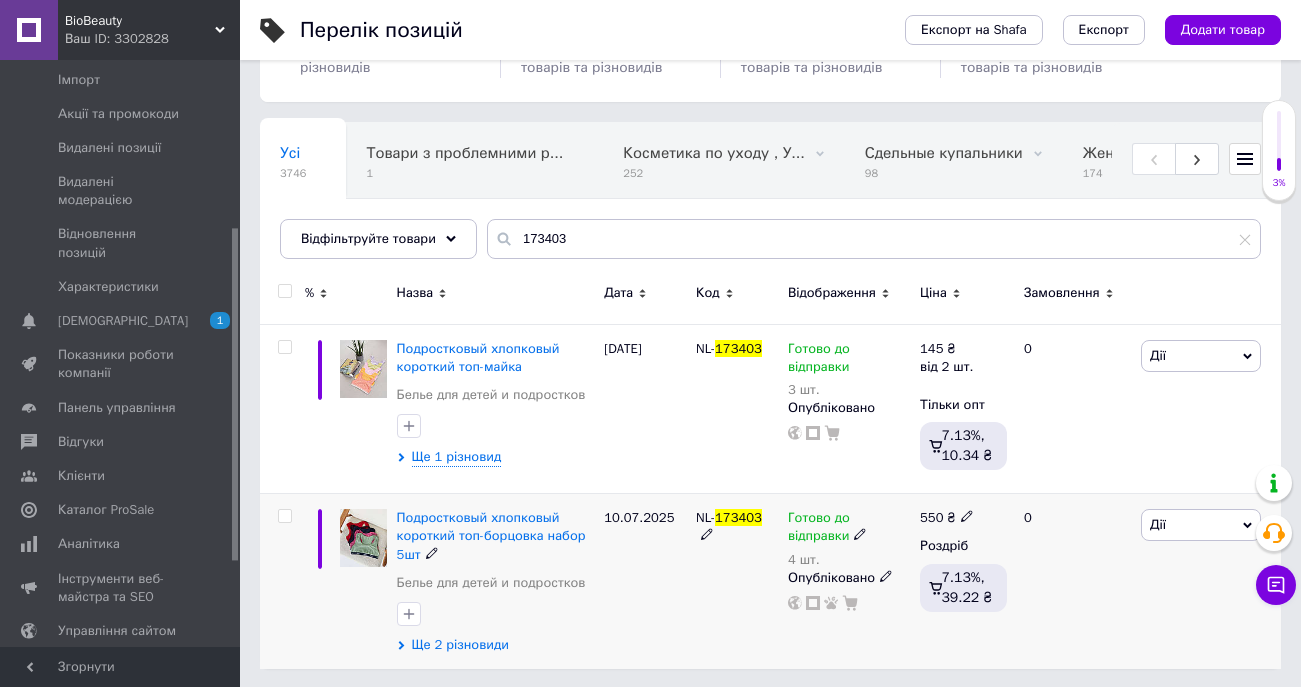 click on "Ще 2 різновиди" at bounding box center (460, 645) 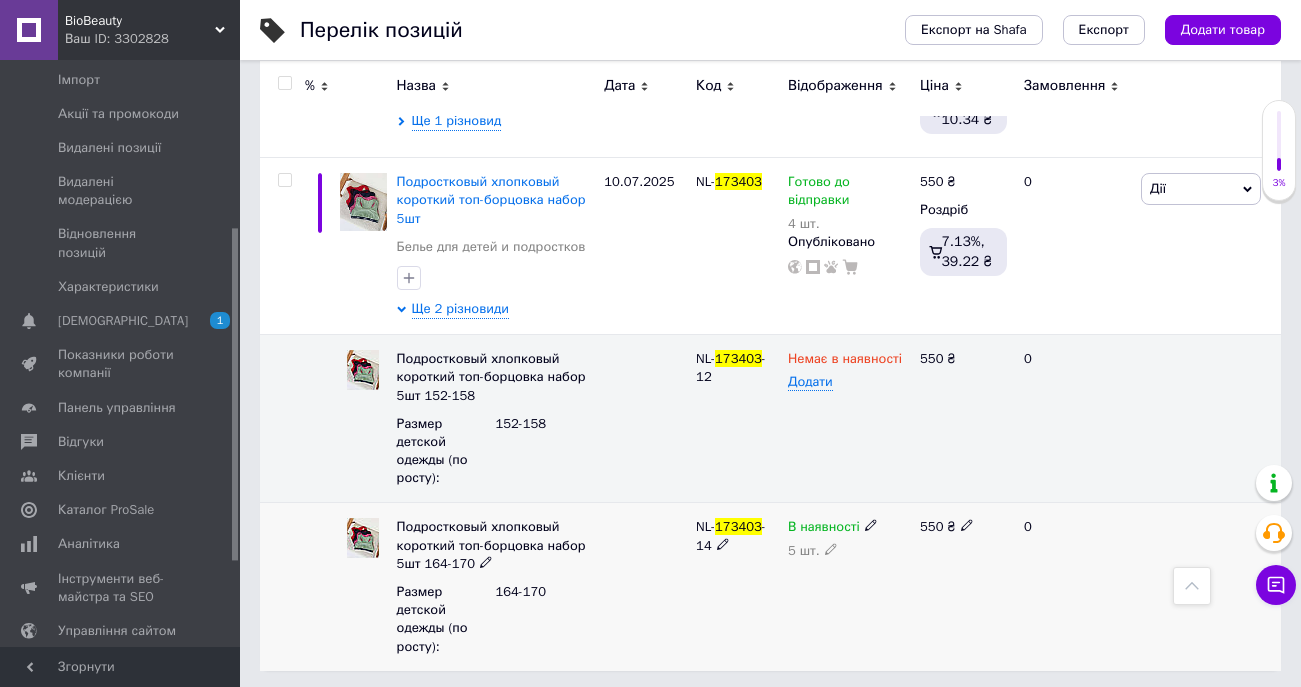 scroll, scrollTop: 462, scrollLeft: 0, axis: vertical 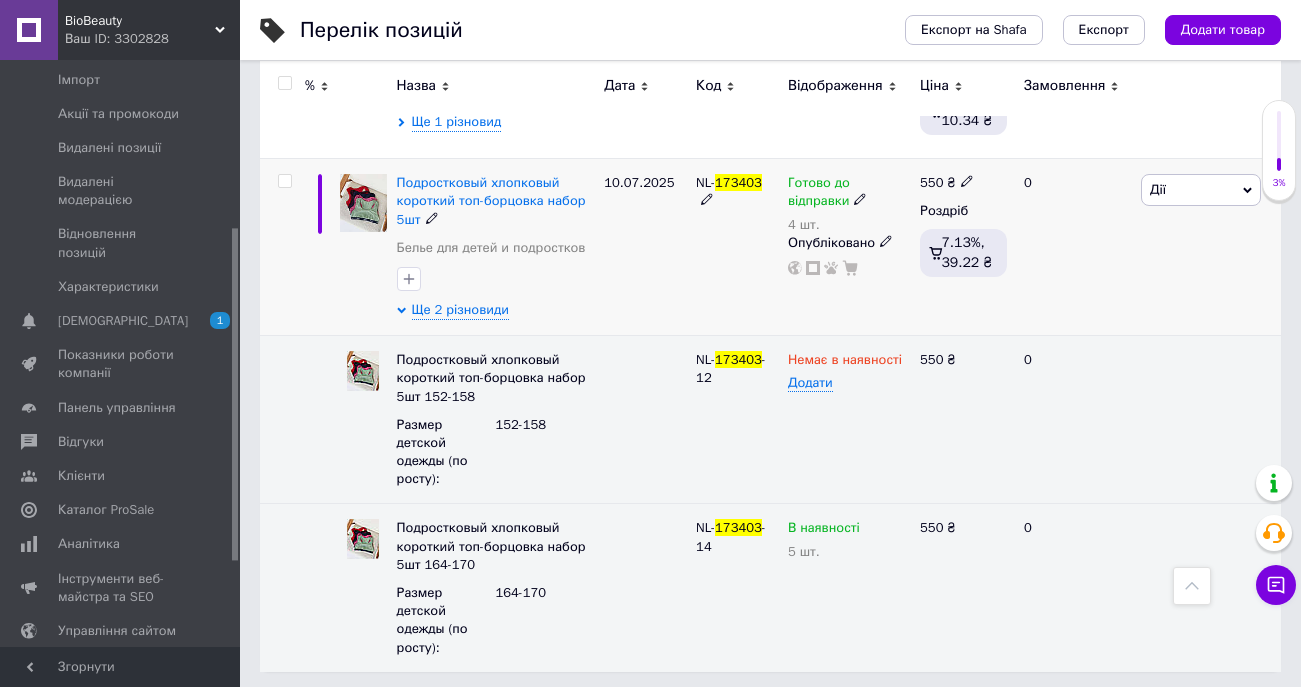 click 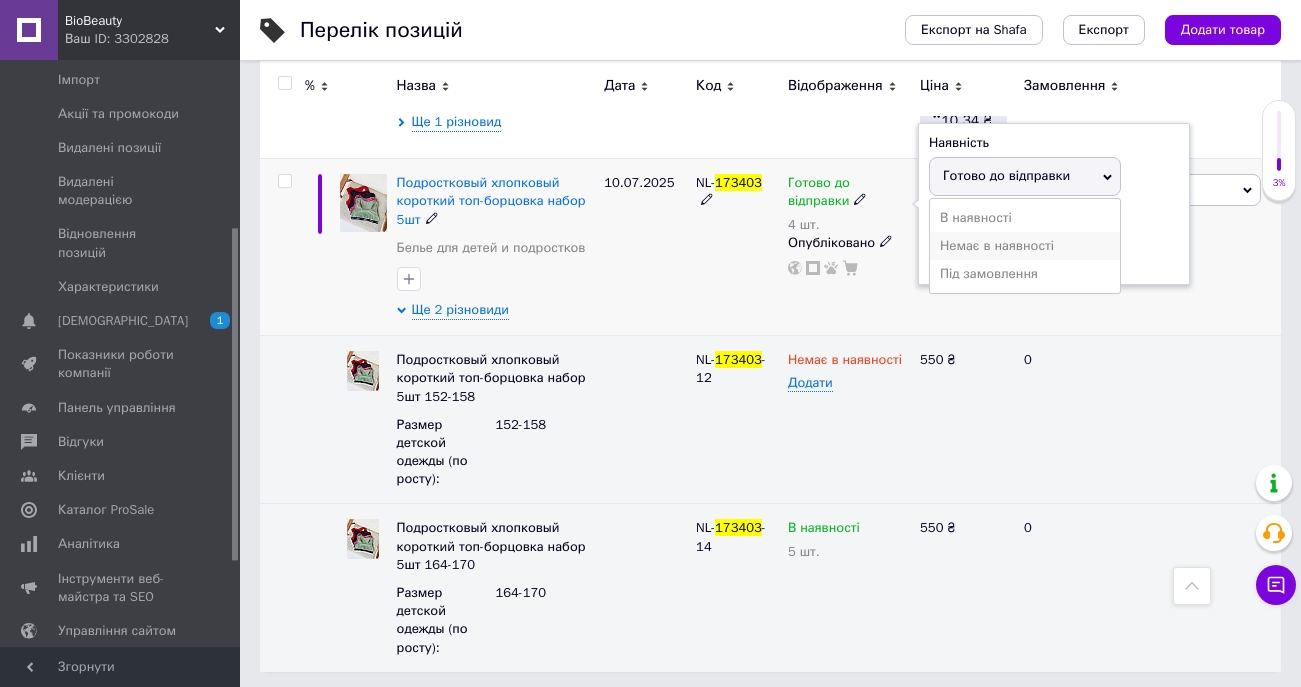 click on "Немає в наявності" at bounding box center [1025, 246] 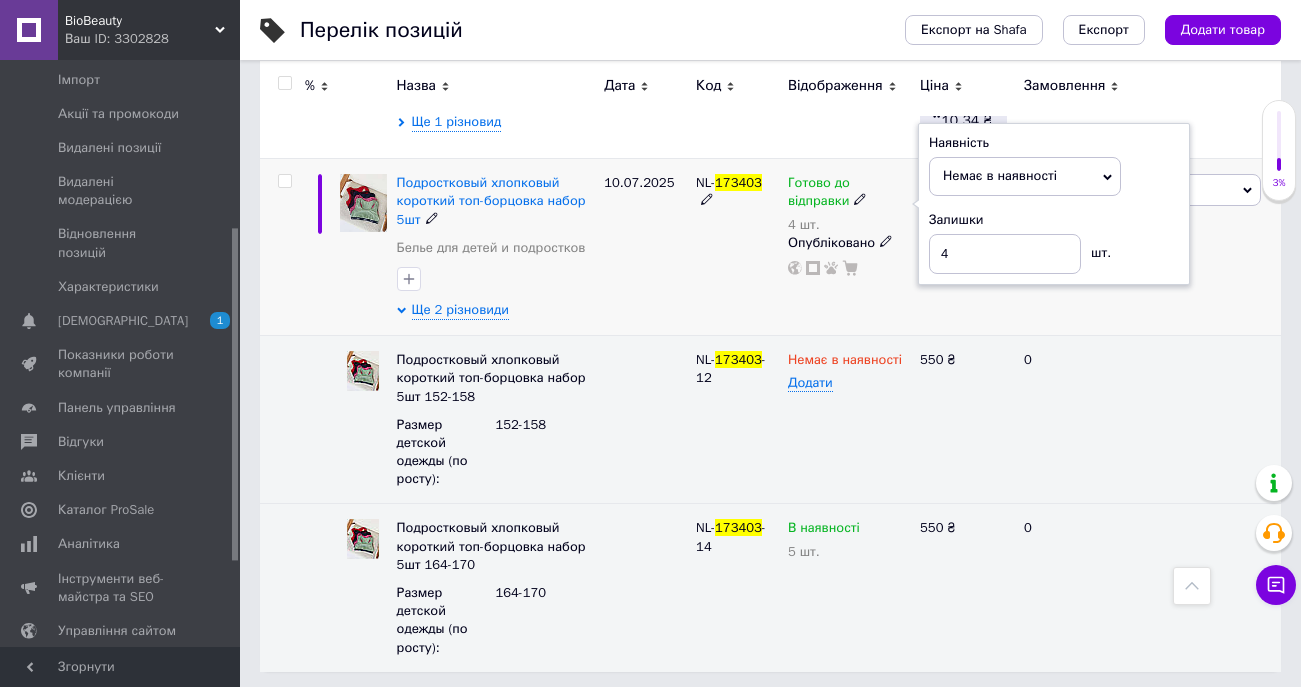 click on "10.07.2025" at bounding box center [645, 247] 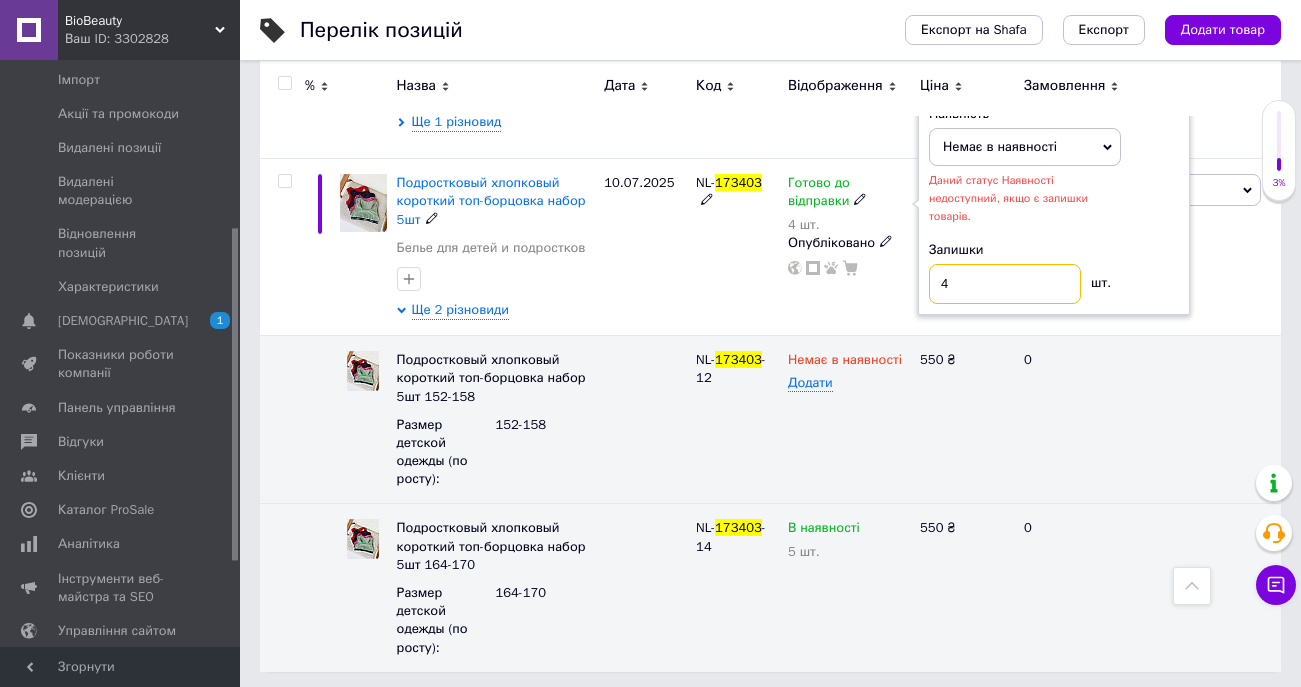 click on "4" at bounding box center (1005, 284) 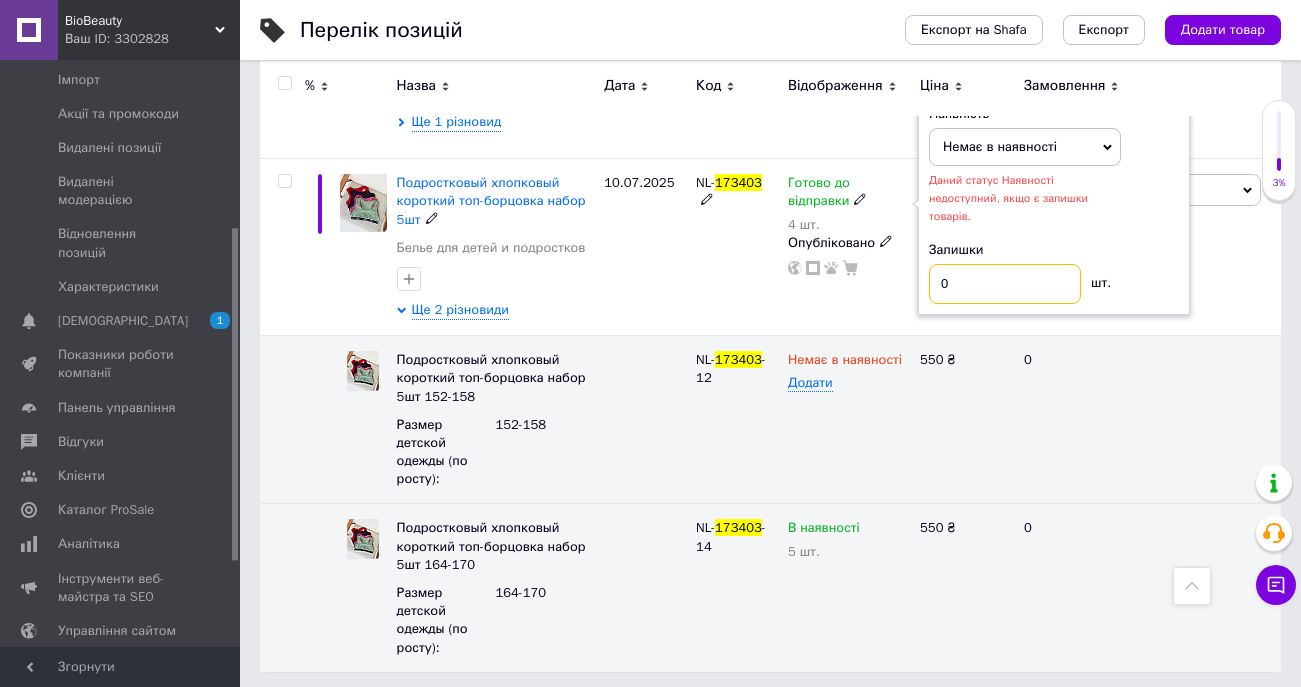 type on "0" 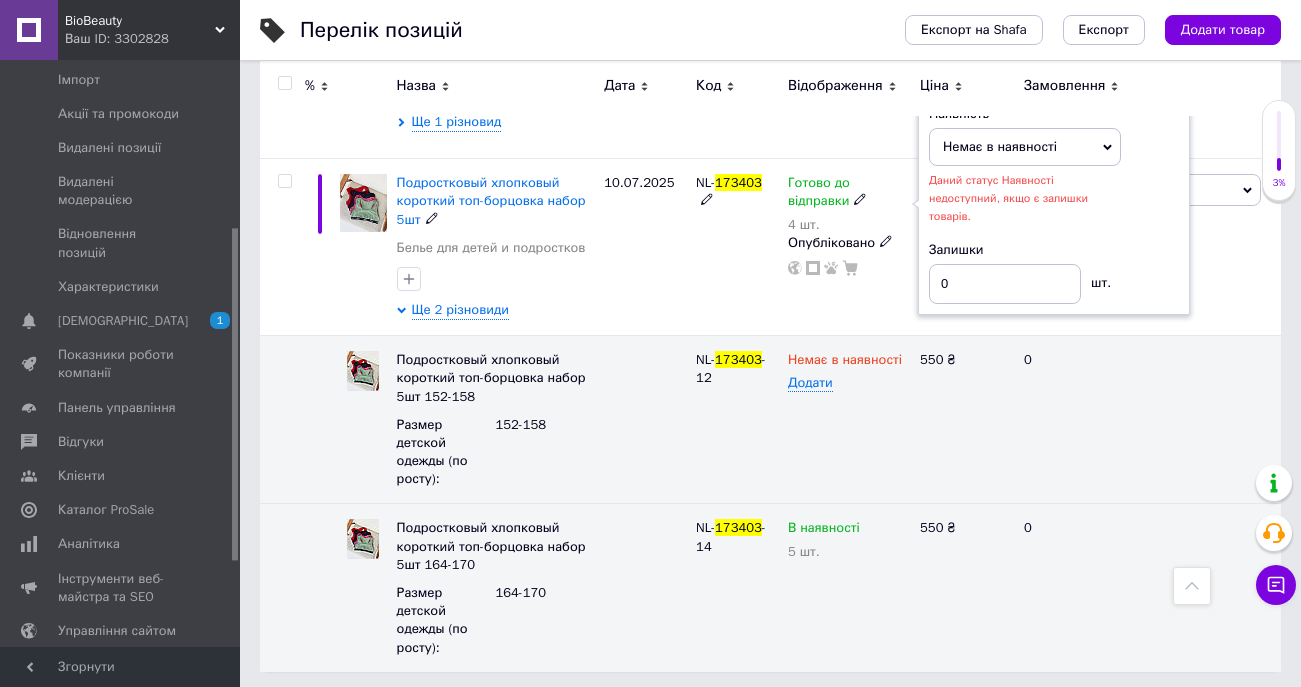click on "NL- 173403" at bounding box center [737, 247] 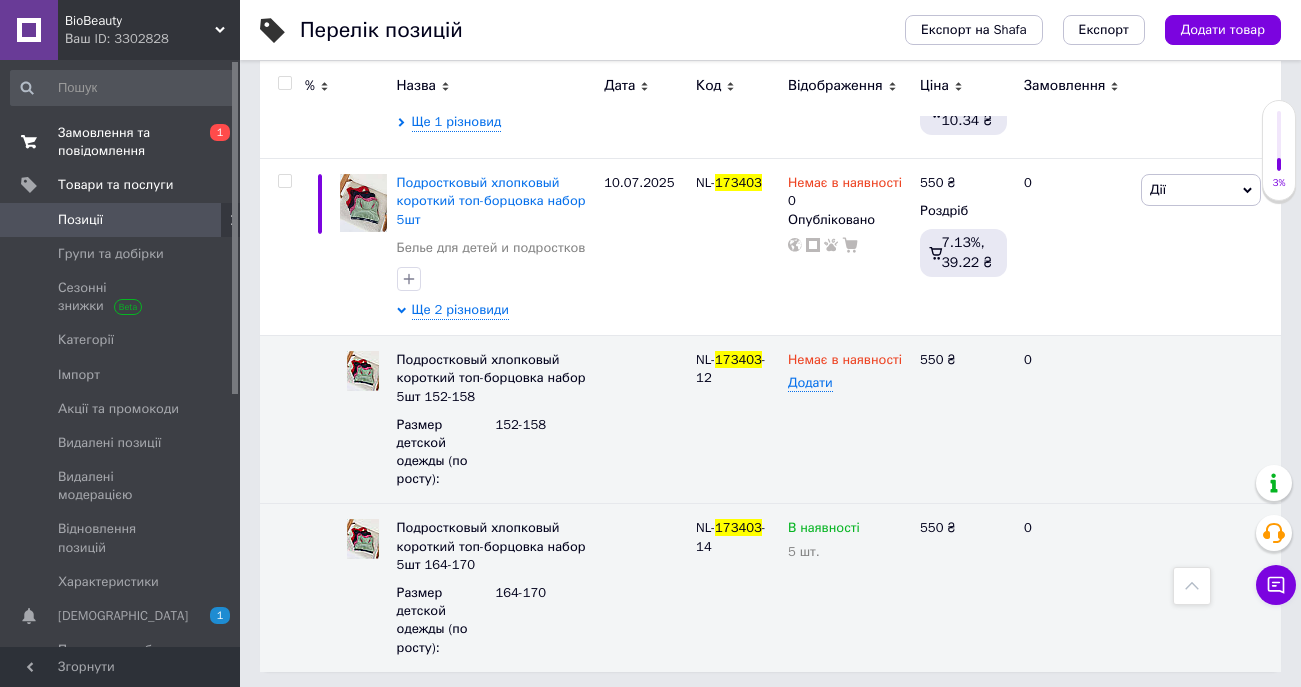 scroll, scrollTop: 0, scrollLeft: 0, axis: both 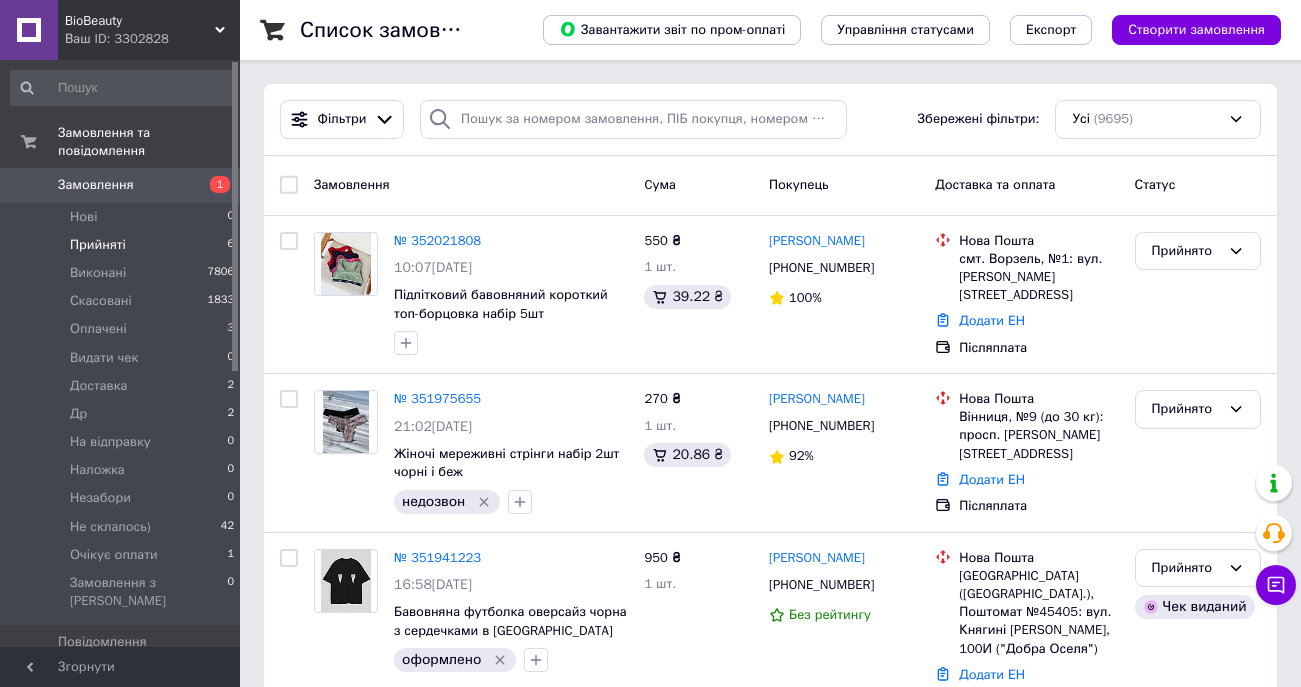 click on "Прийняті" at bounding box center (98, 245) 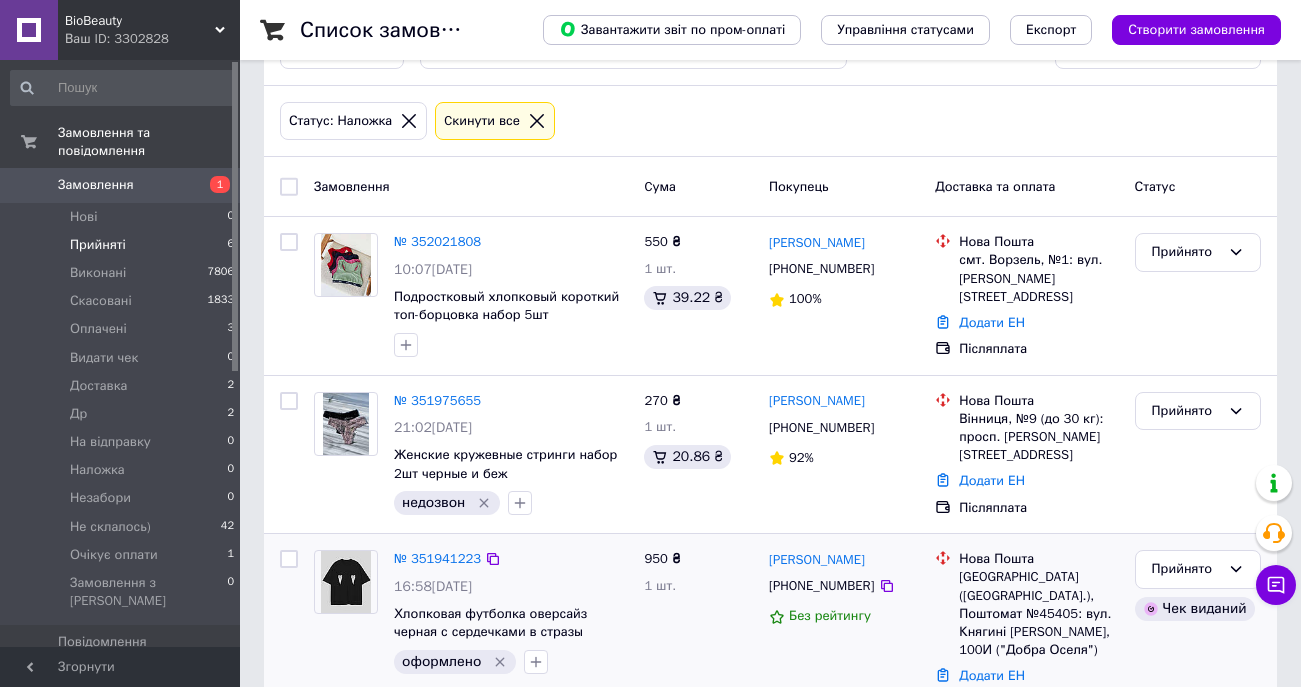 scroll, scrollTop: 61, scrollLeft: 0, axis: vertical 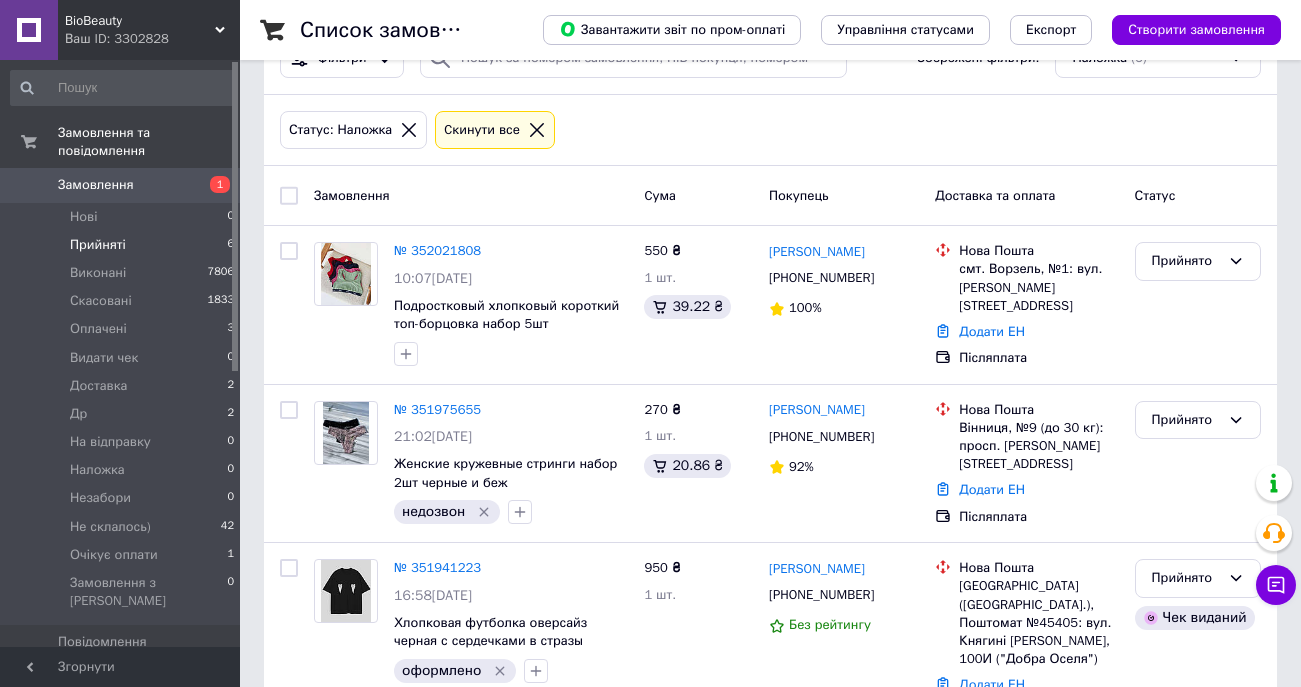 click on "Статус: Наложка Cкинути все" at bounding box center [770, 130] 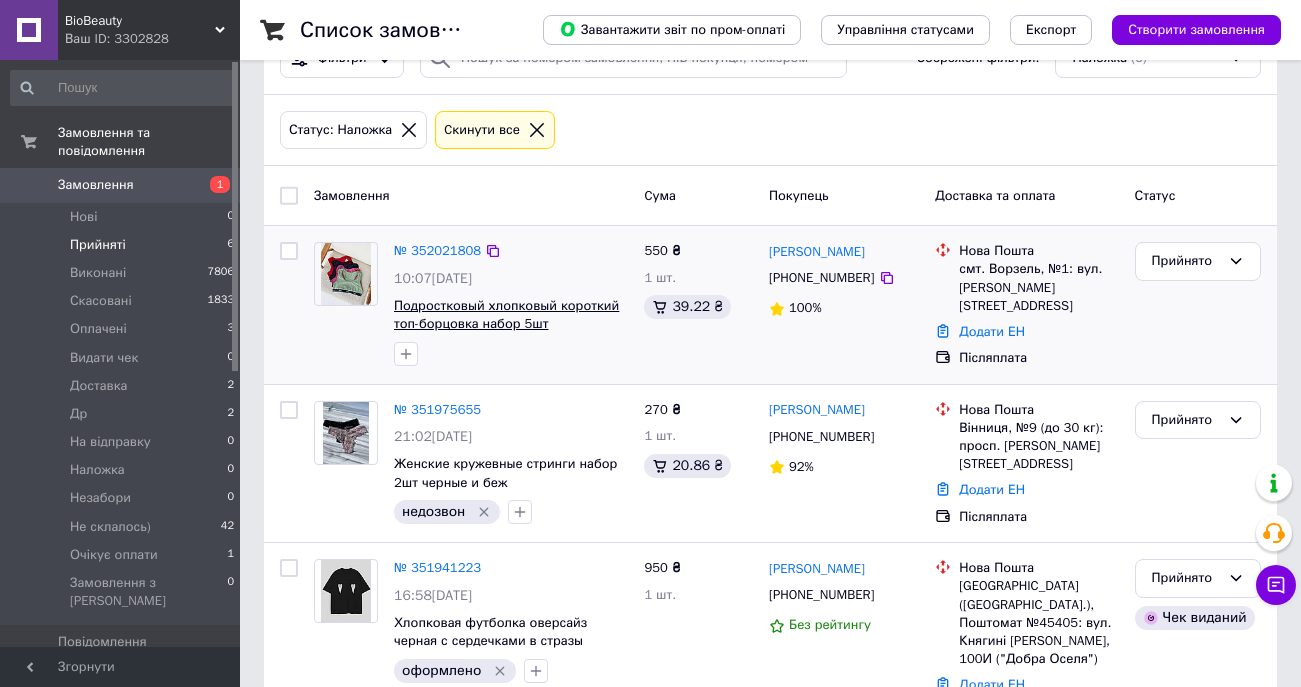 click on "Подростковый хлопковый короткий топ-борцовка набор 5шт" at bounding box center [506, 315] 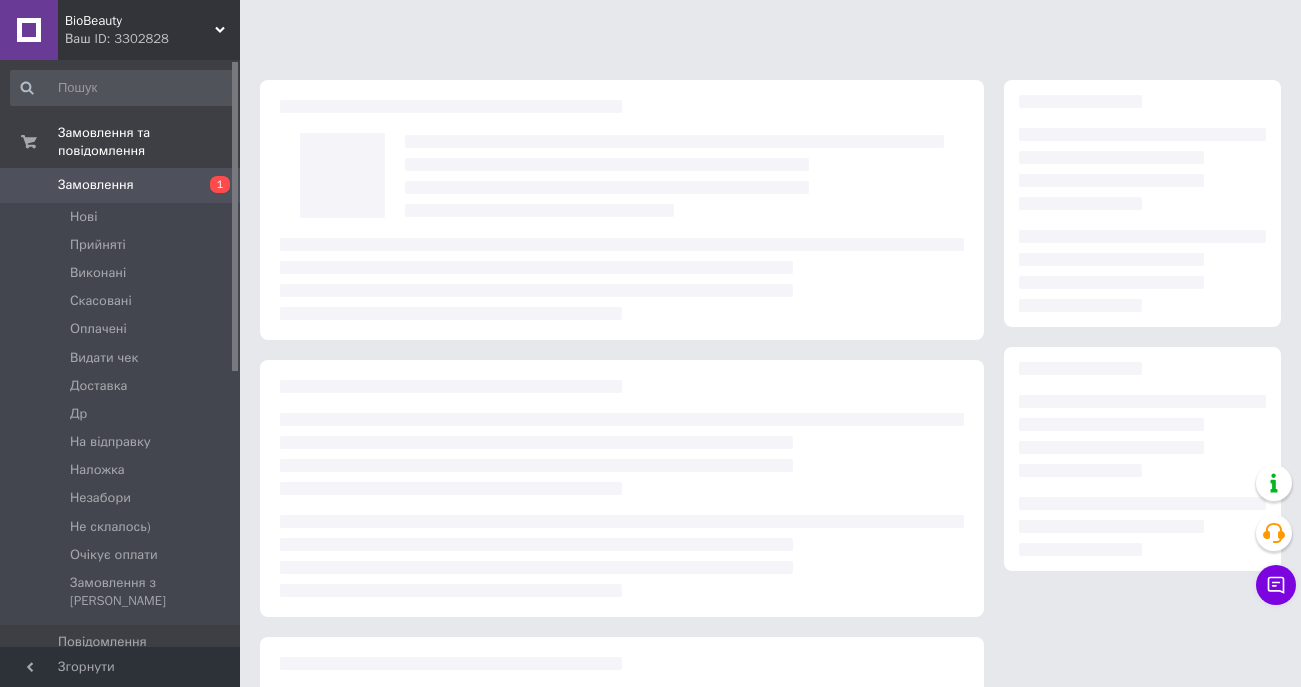 scroll, scrollTop: 0, scrollLeft: 0, axis: both 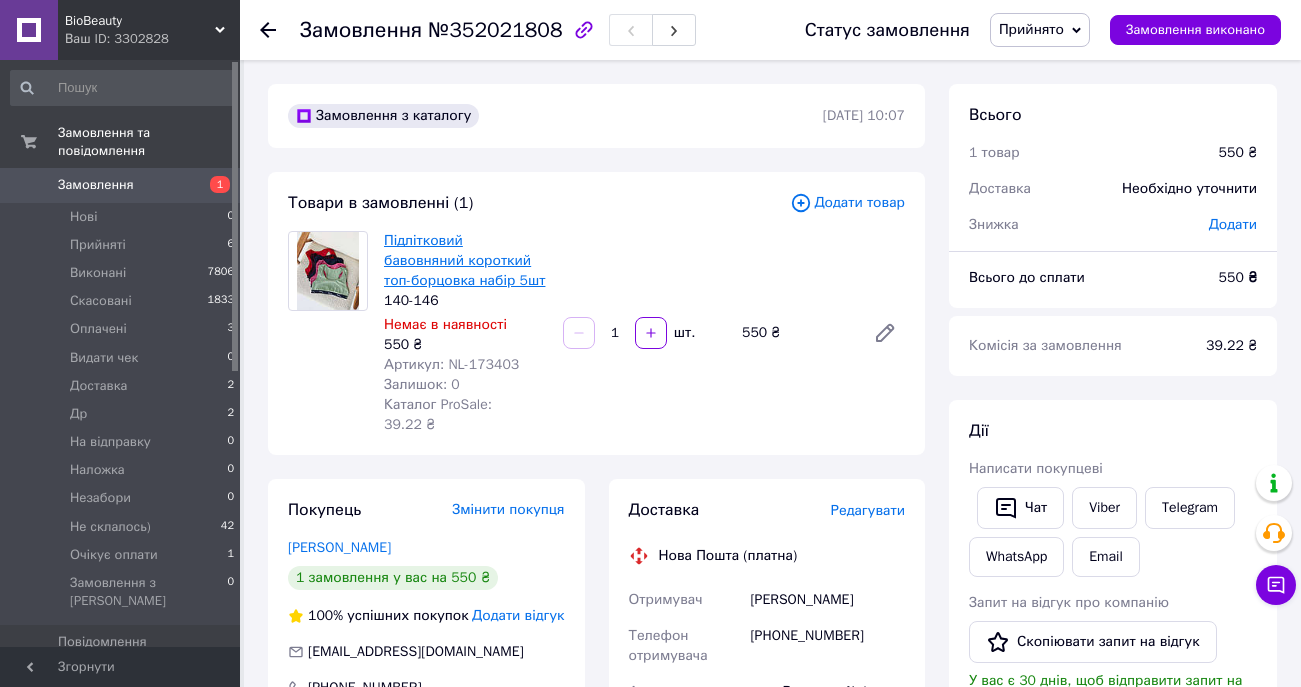 click on "Підлітковий бавовняний короткий топ-борцовка набір 5шт" at bounding box center (464, 260) 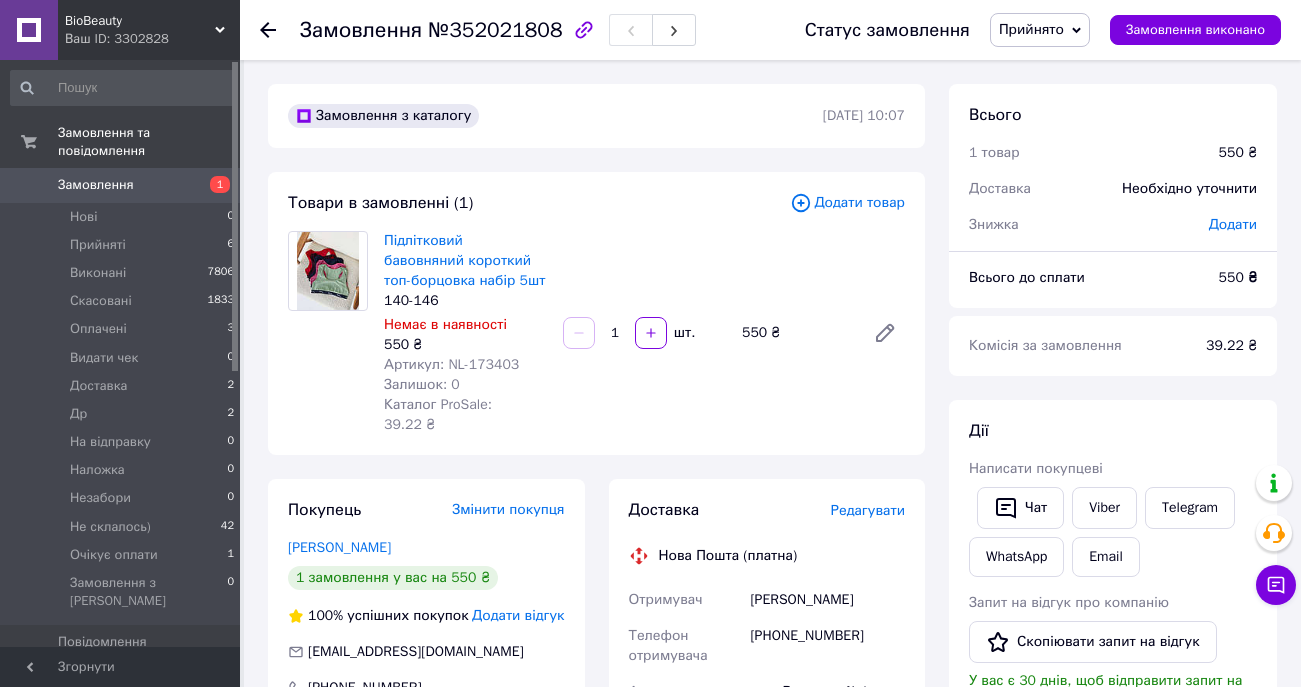click 